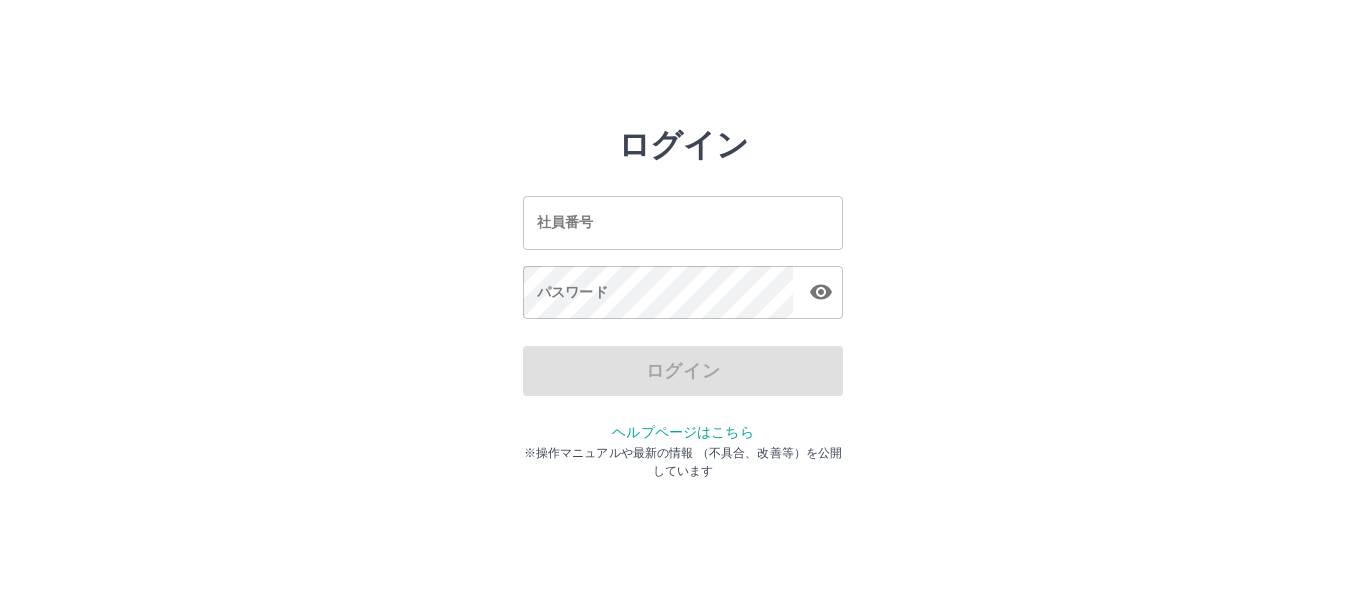 scroll, scrollTop: 0, scrollLeft: 0, axis: both 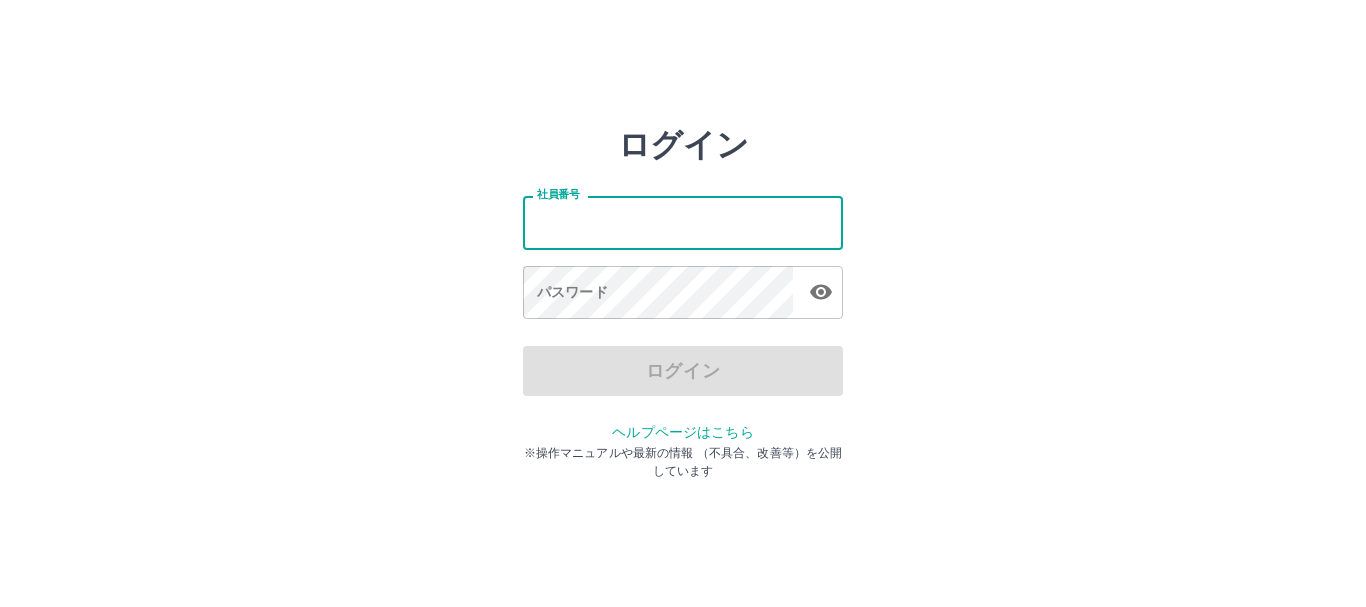 type on "*" 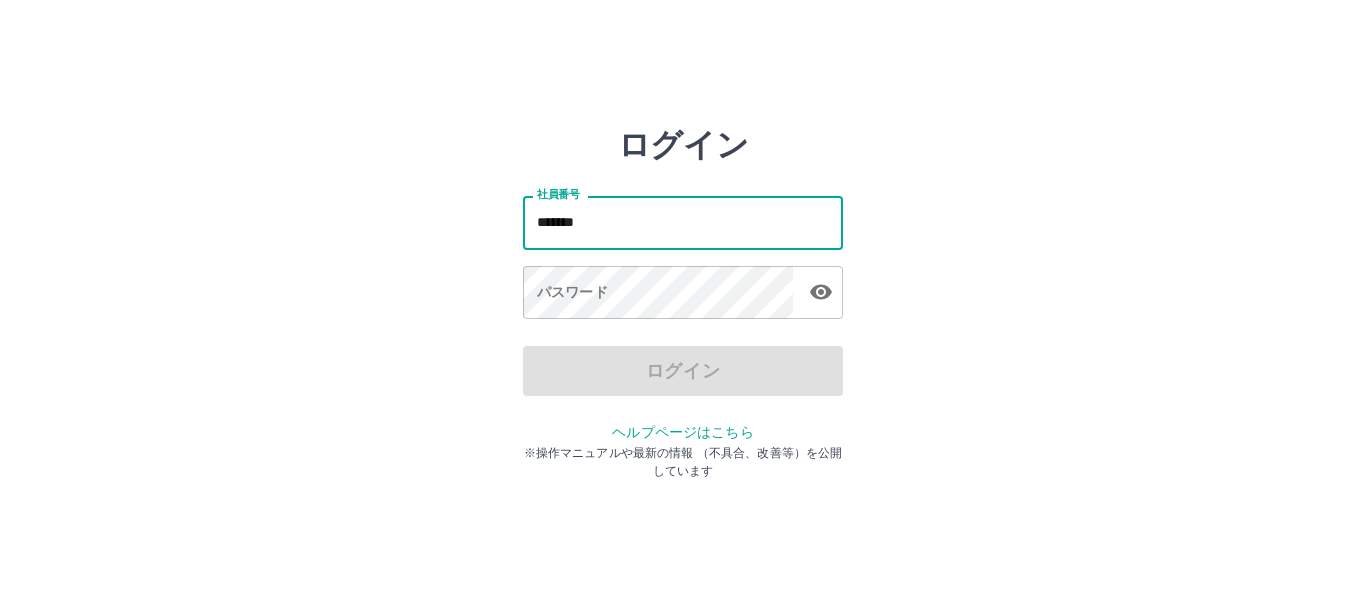 type on "*******" 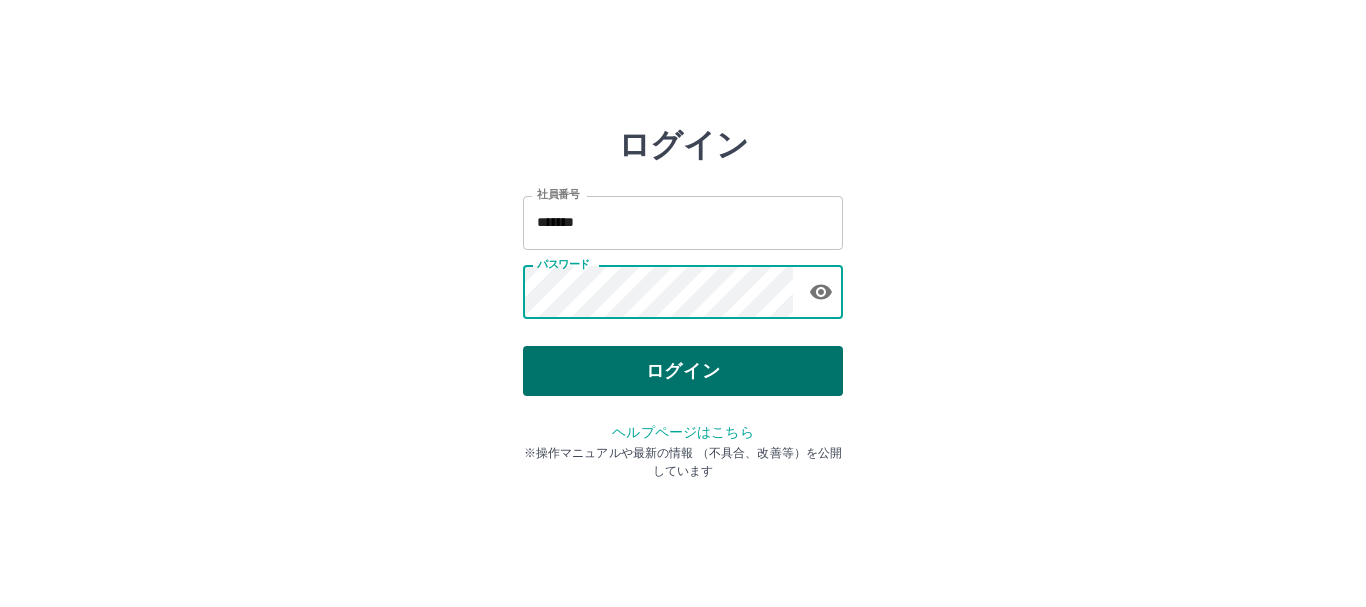 click on "ログイン" at bounding box center (683, 371) 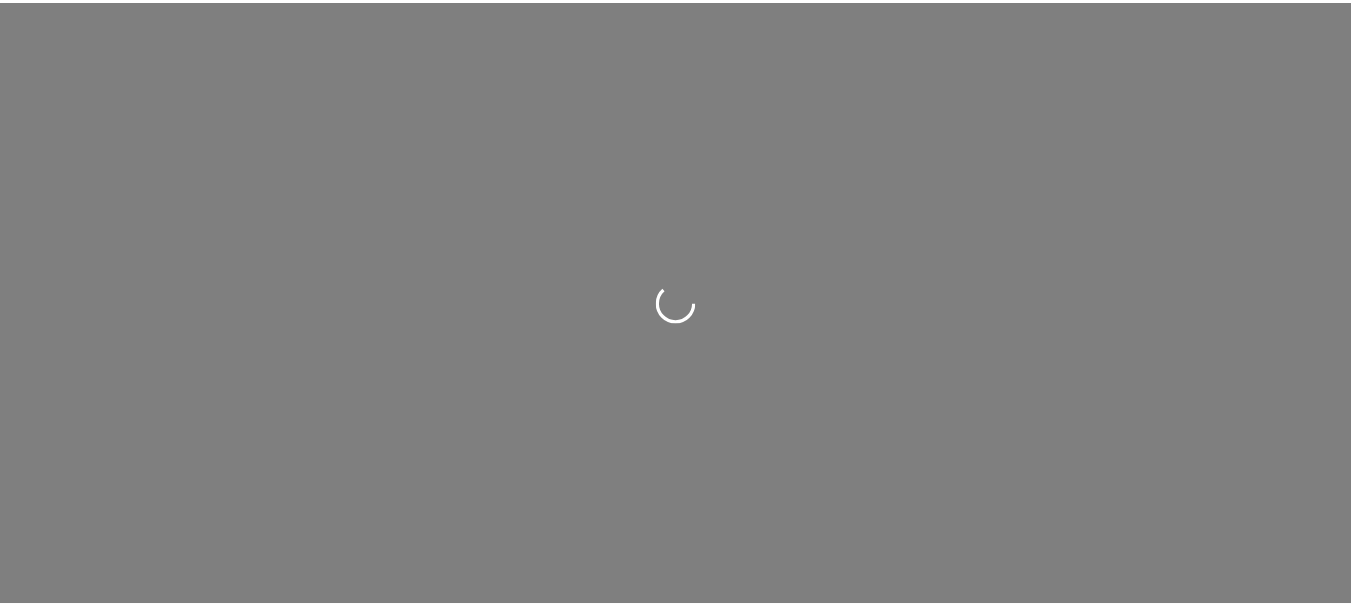 scroll, scrollTop: 0, scrollLeft: 0, axis: both 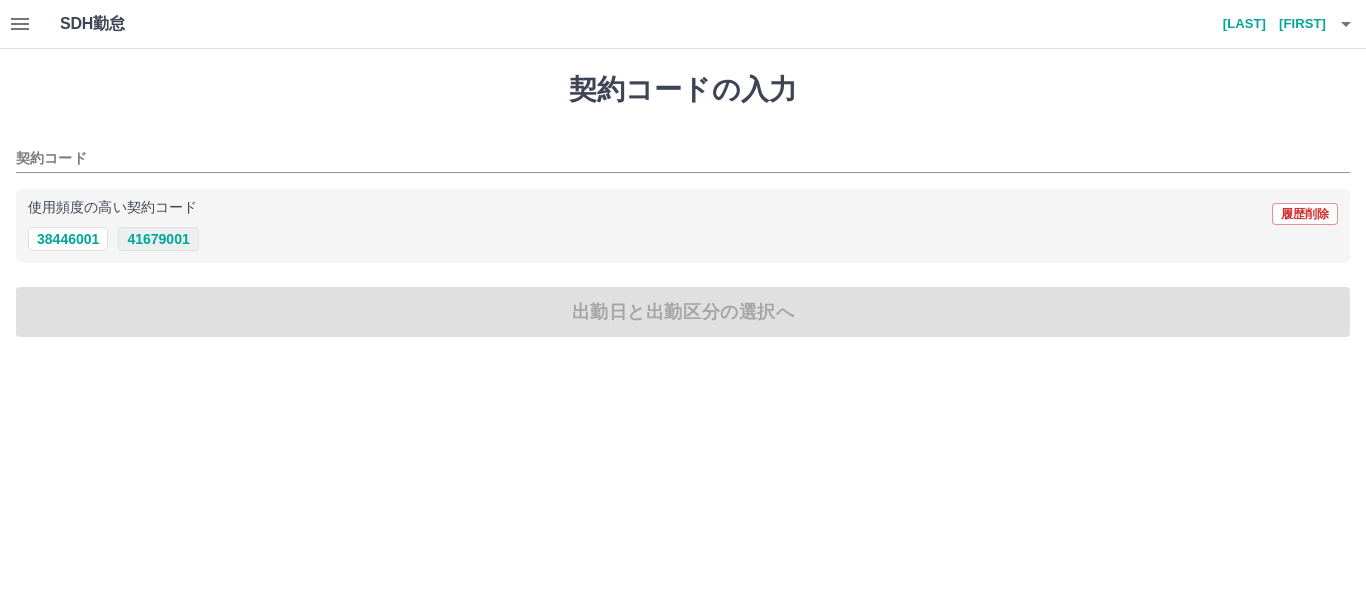 click on "41679001" at bounding box center (158, 239) 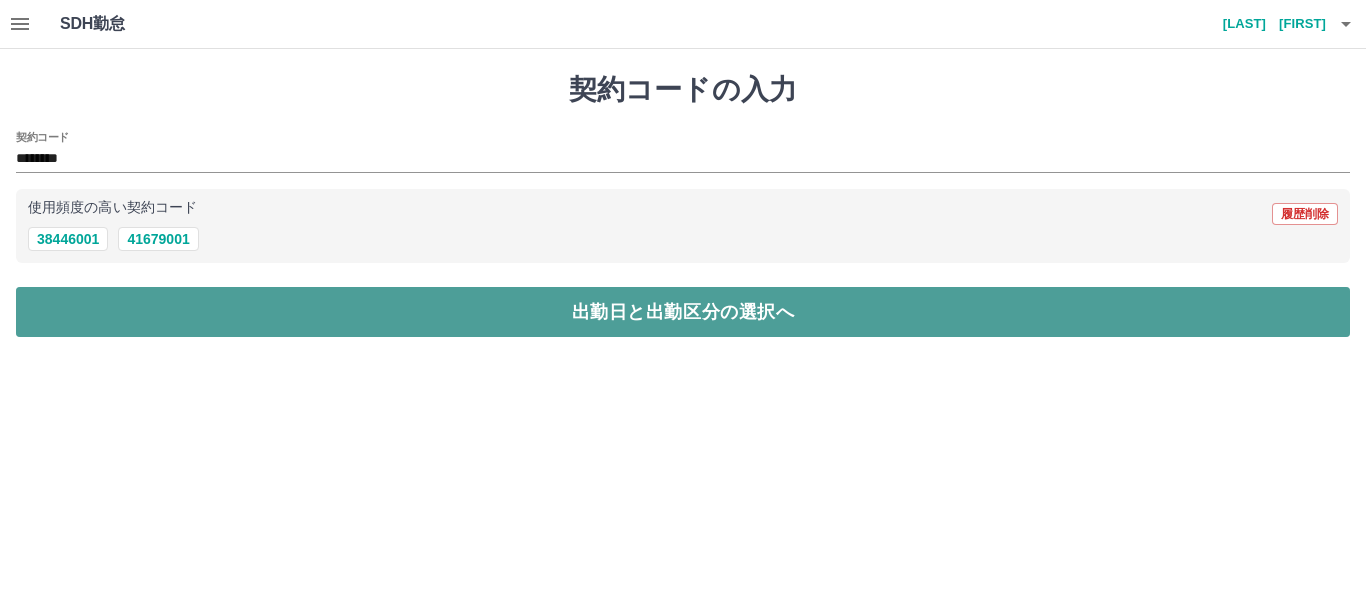 click on "出勤日と出勤区分の選択へ" at bounding box center (683, 312) 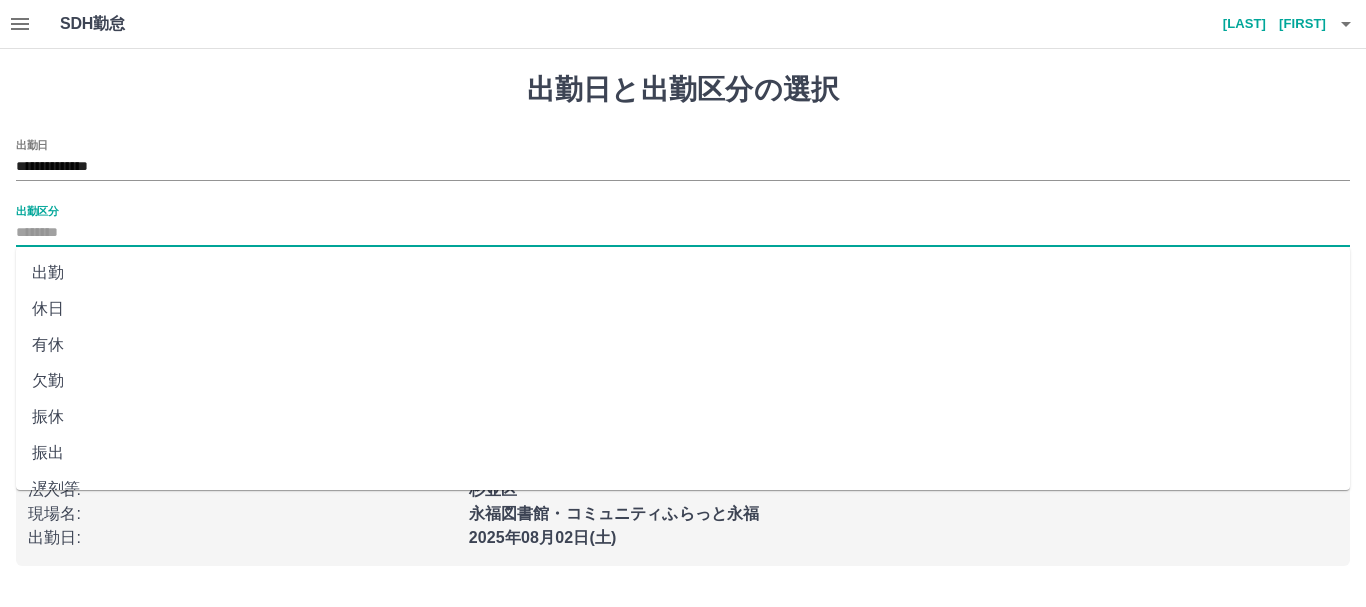 click on "出勤区分" at bounding box center (683, 233) 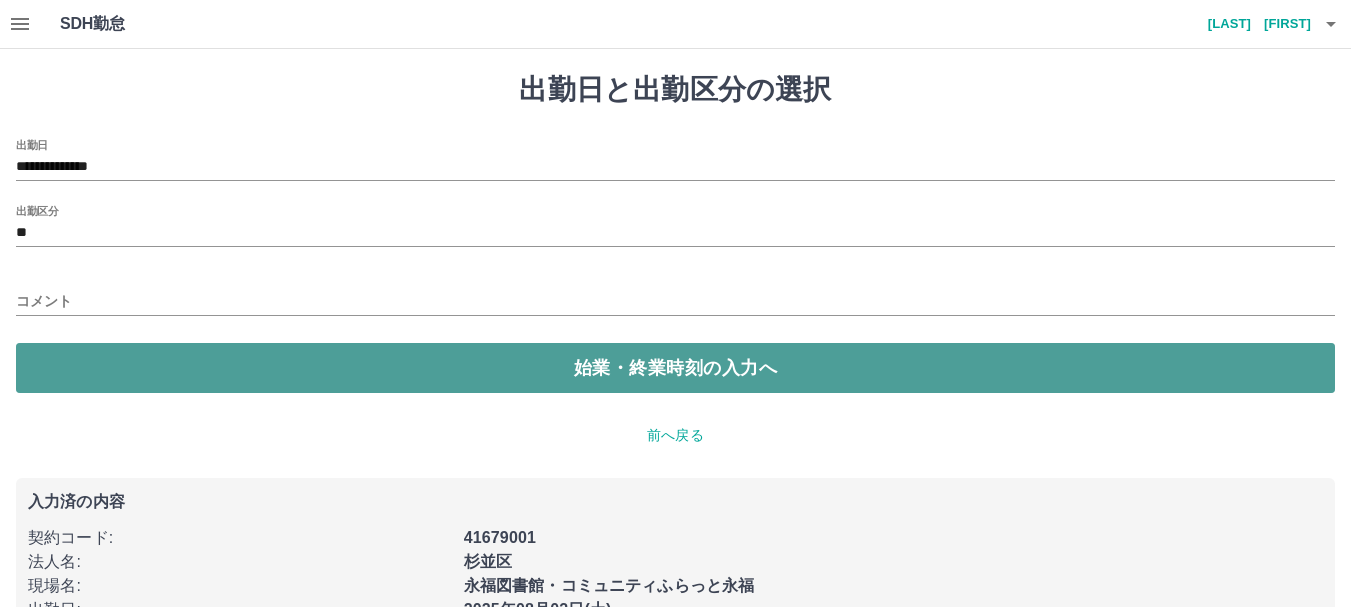 click on "始業・終業時刻の入力へ" at bounding box center [675, 368] 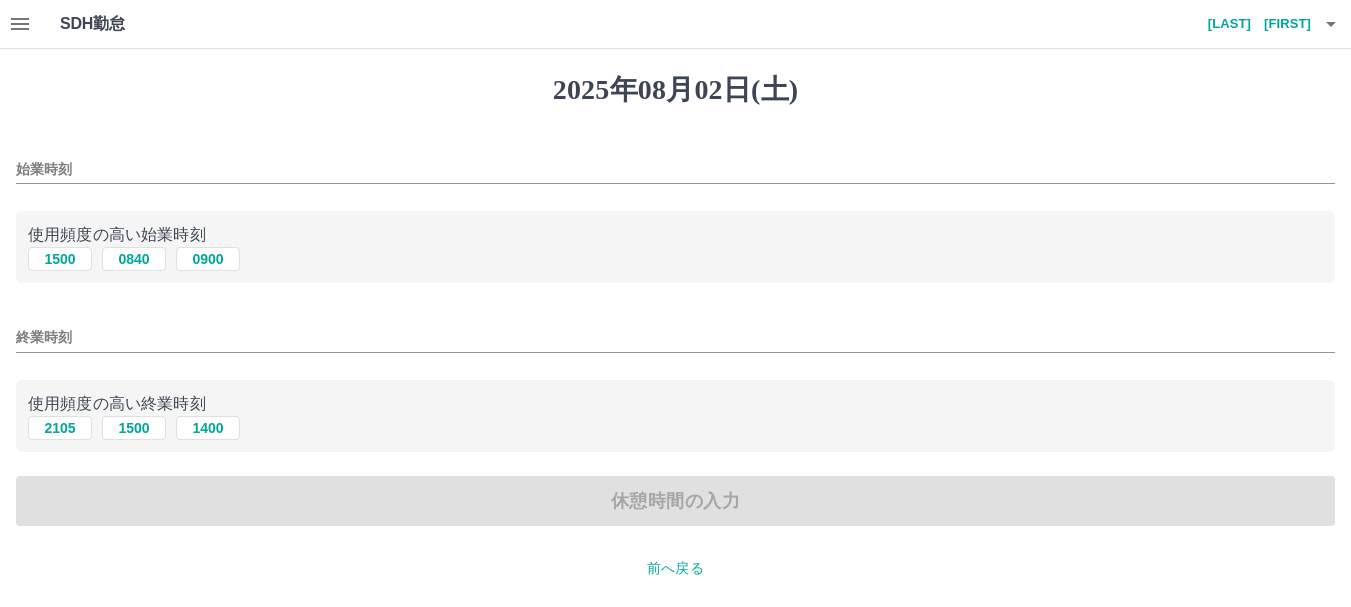 click on "始業時刻" at bounding box center (675, 169) 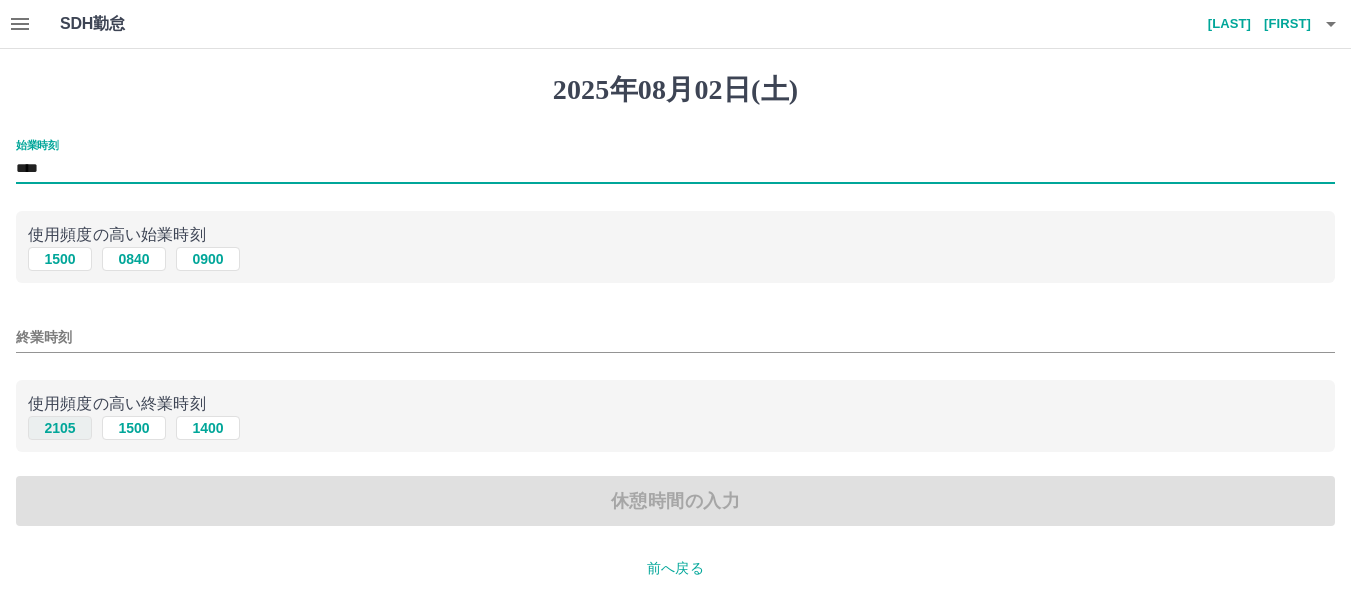 type on "****" 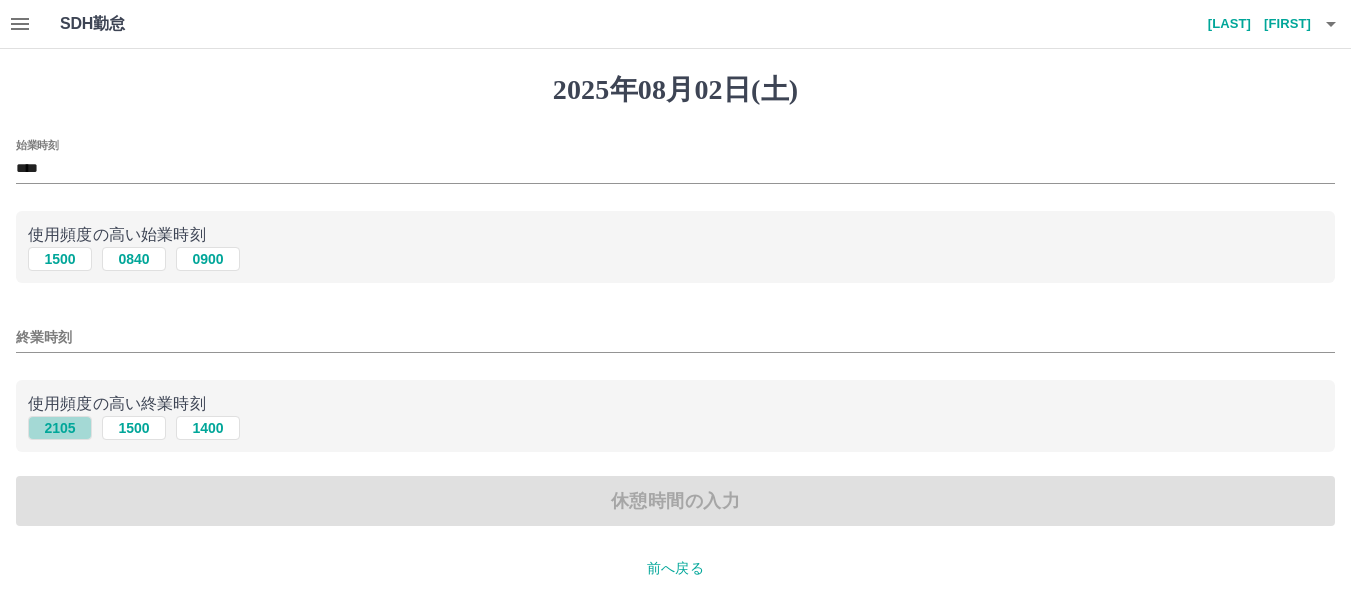 click on "2105" at bounding box center (60, 428) 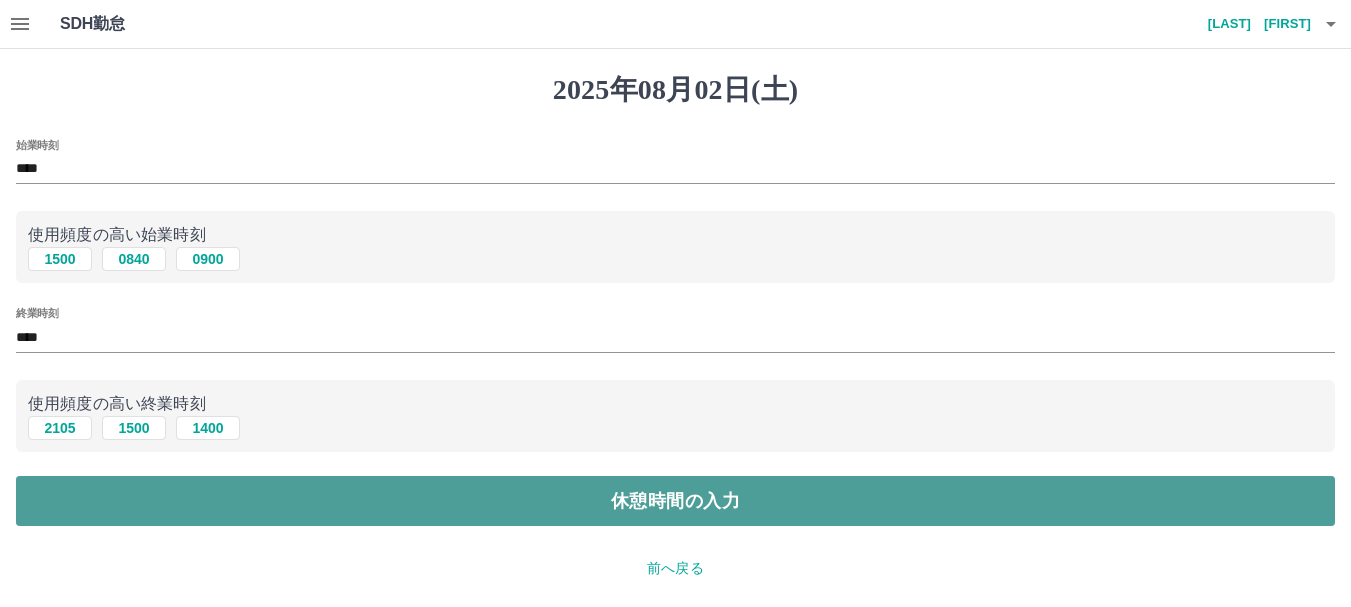 click on "休憩時間の入力" at bounding box center [675, 501] 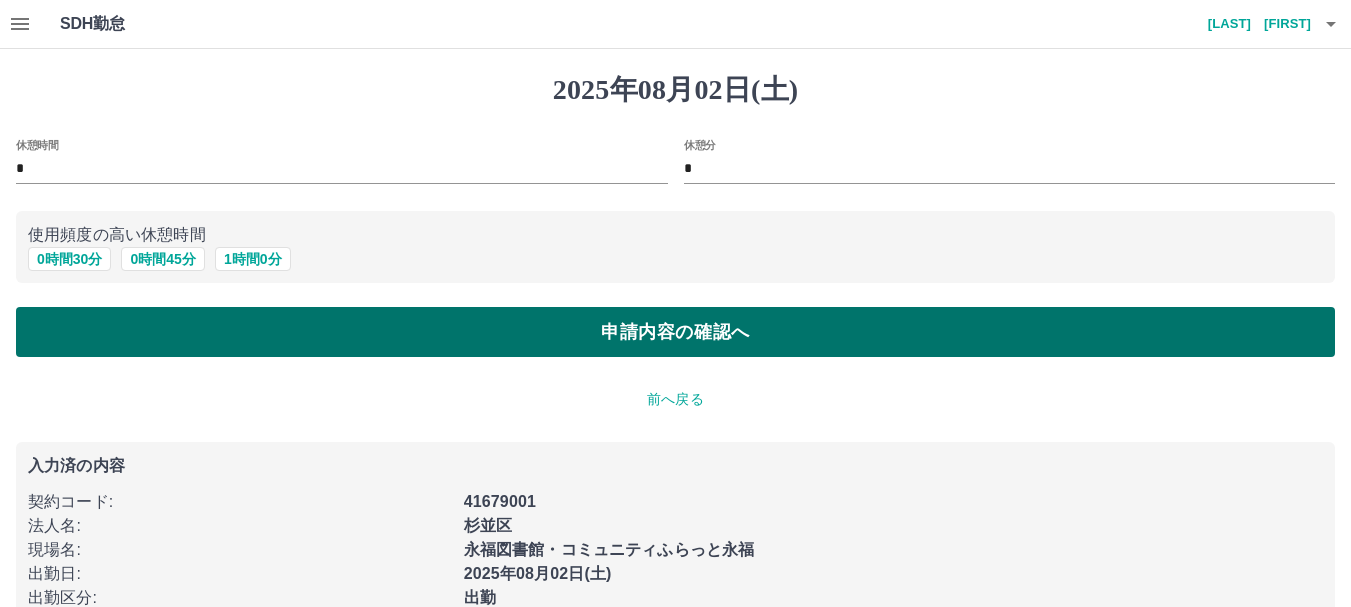 click on "申請内容の確認へ" at bounding box center [675, 332] 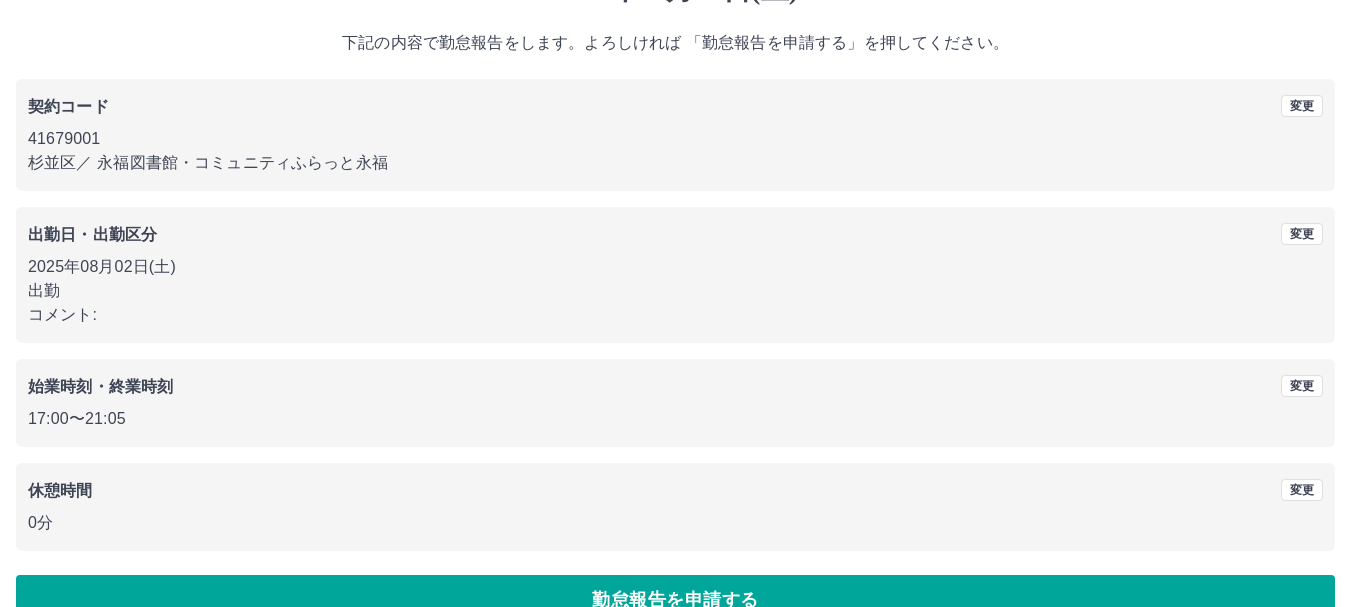 scroll, scrollTop: 142, scrollLeft: 0, axis: vertical 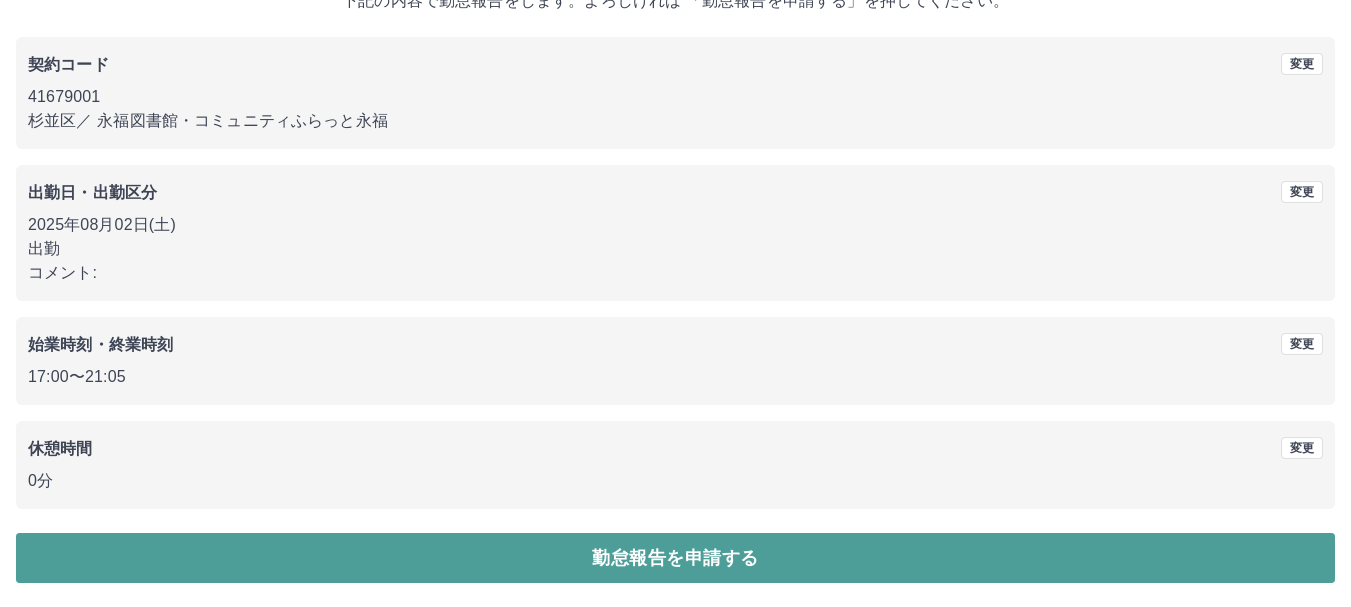 click on "勤怠報告を申請する" at bounding box center [675, 558] 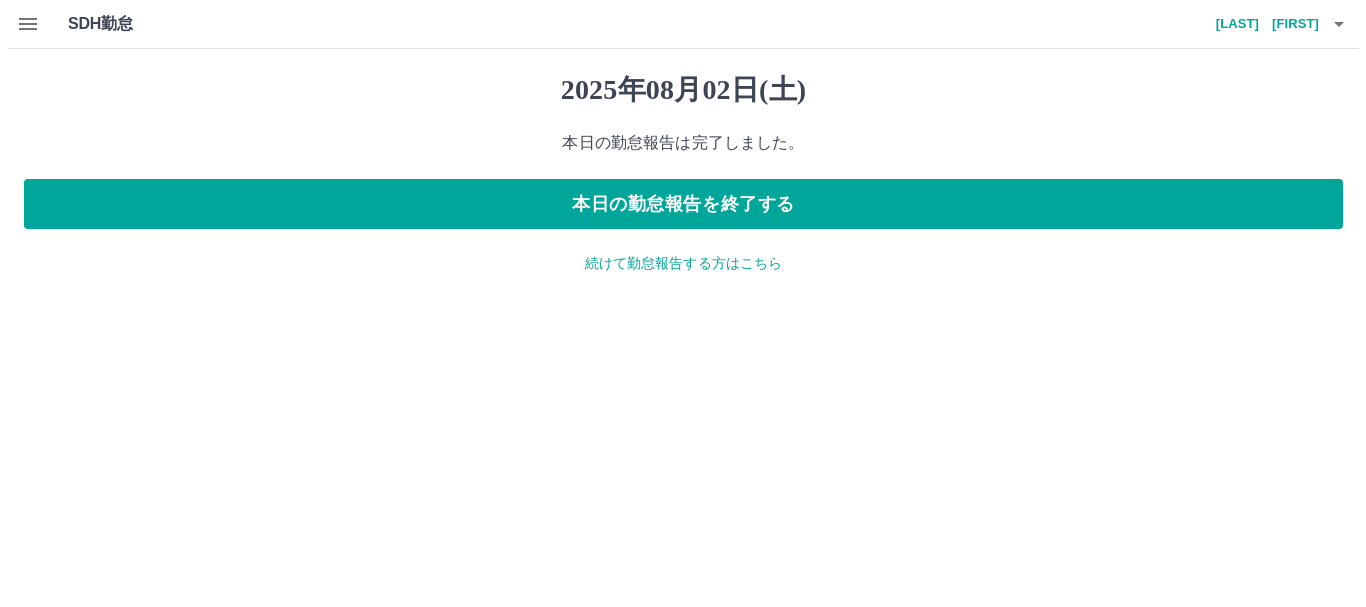 scroll, scrollTop: 0, scrollLeft: 0, axis: both 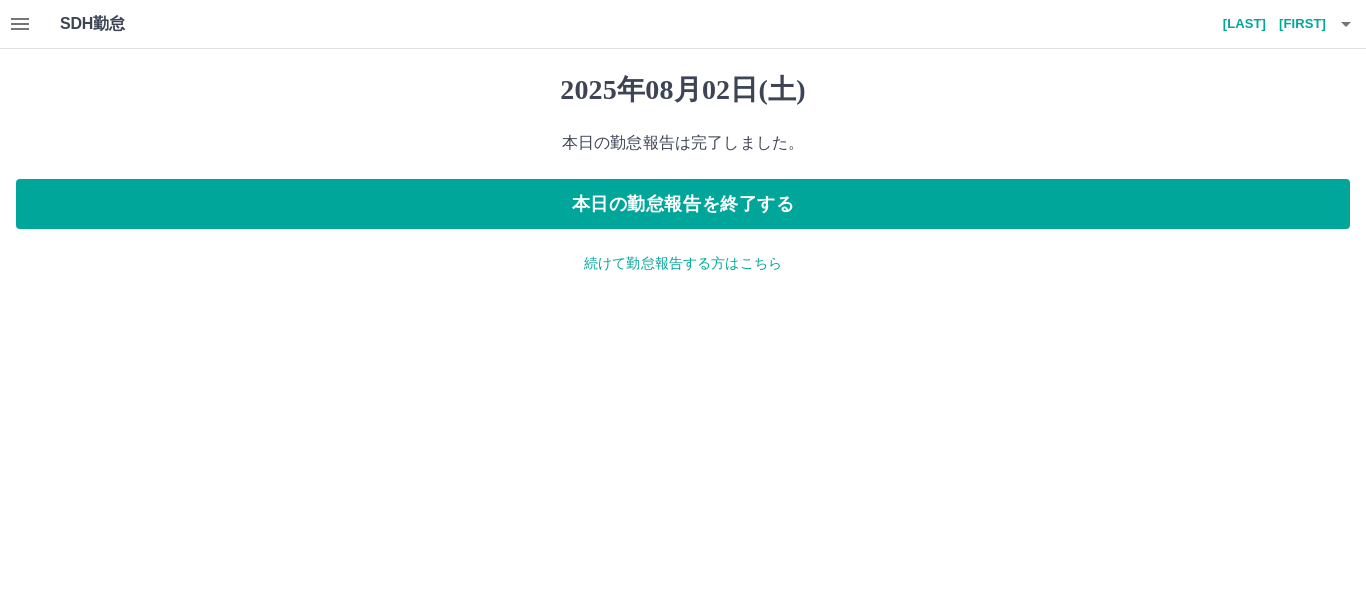 click on "続けて勤怠報告する方はこちら" at bounding box center (683, 263) 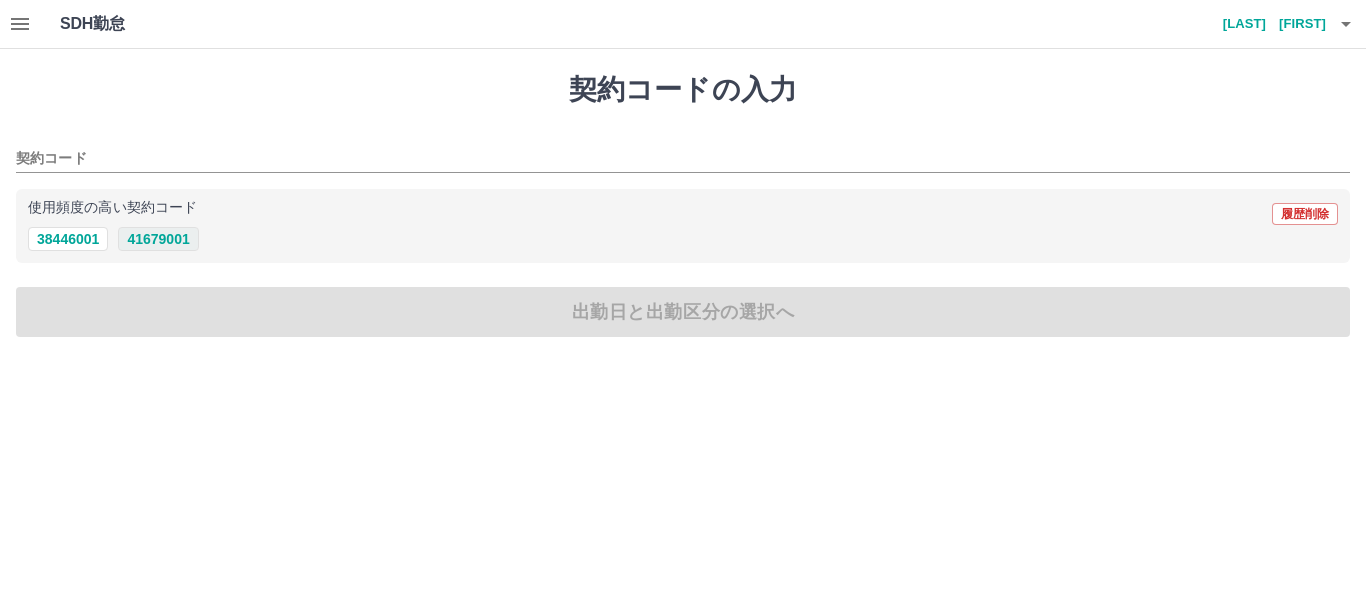 click on "41679001" at bounding box center (158, 239) 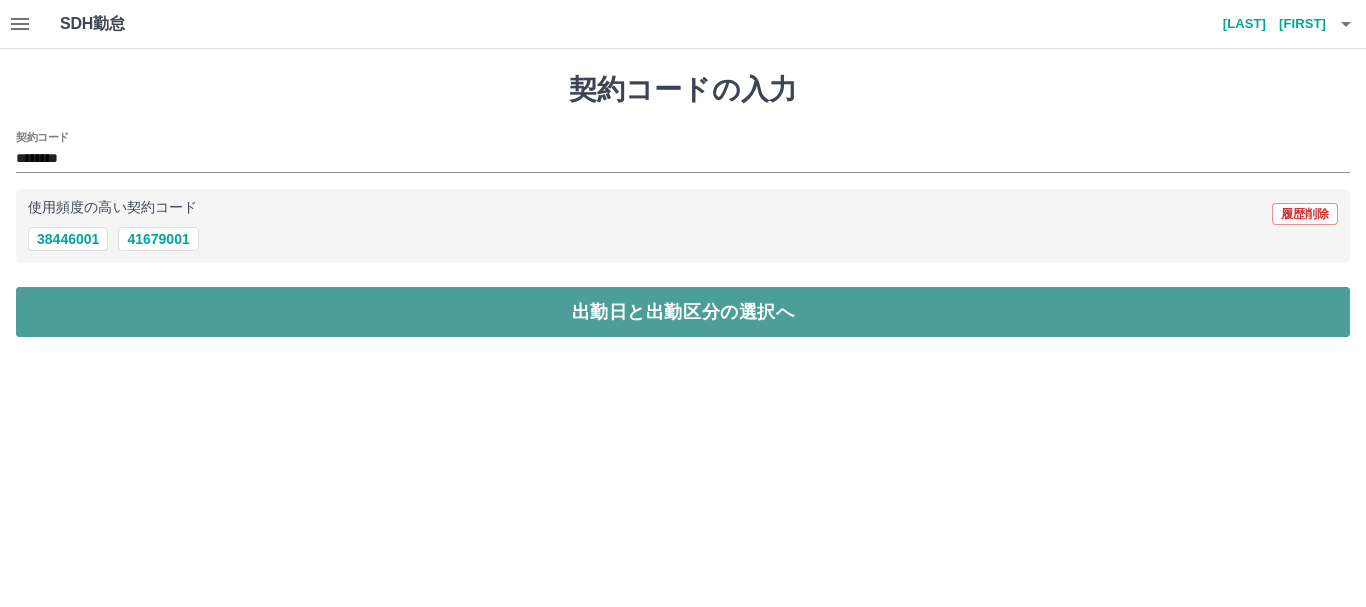 click on "出勤日と出勤区分の選択へ" at bounding box center [683, 312] 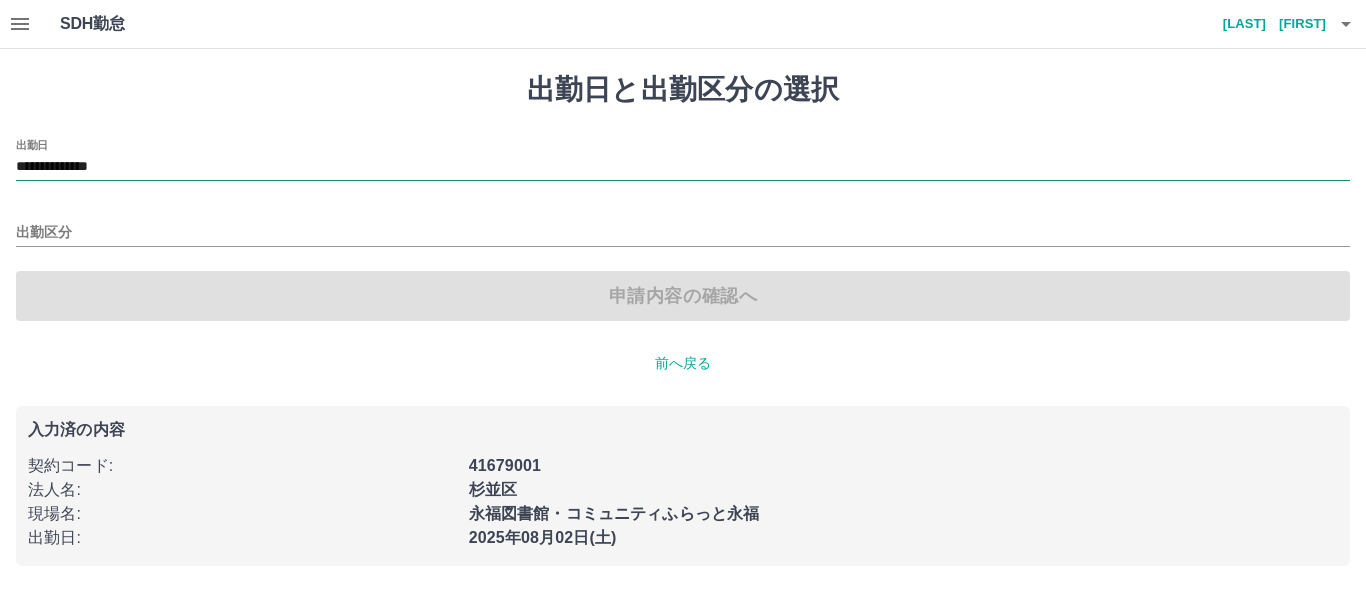click on "**********" at bounding box center [683, 167] 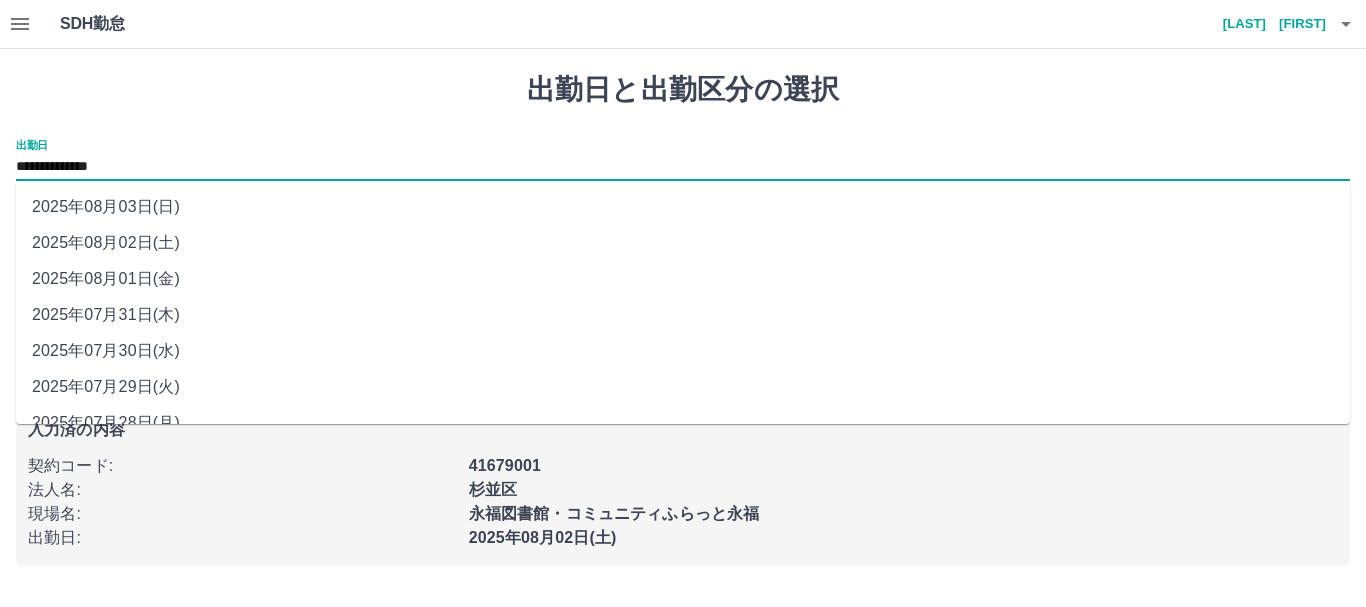 click on "2025年08月03日(日)" at bounding box center [683, 207] 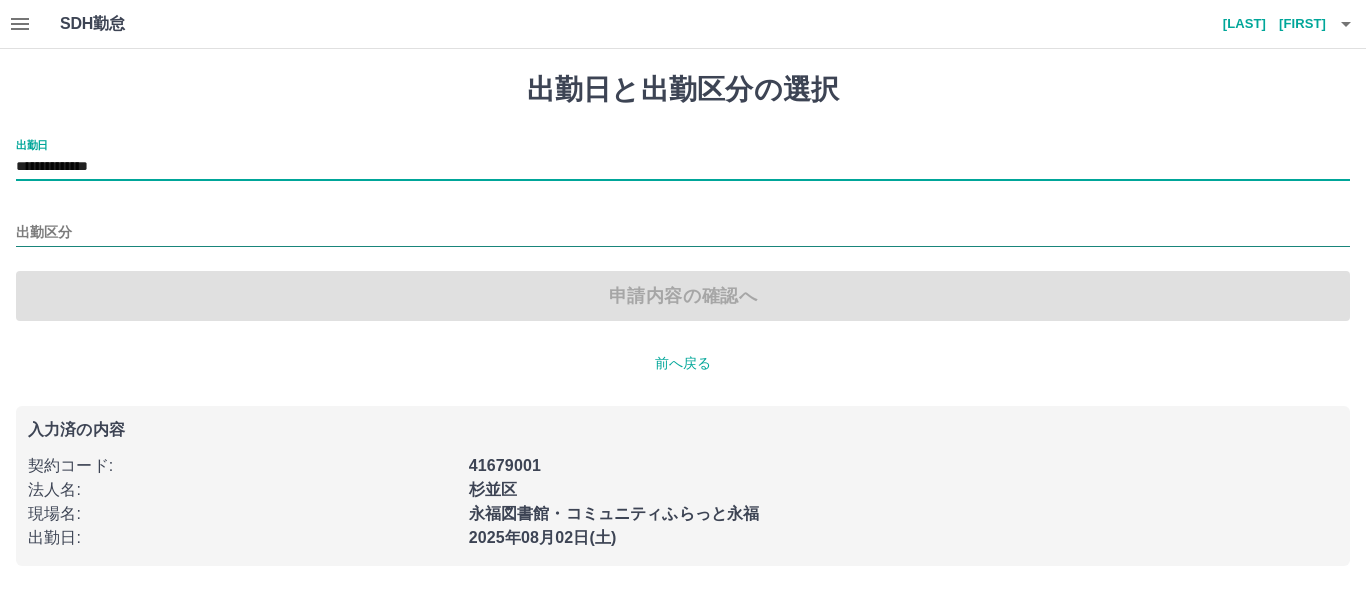 click on "出勤区分" at bounding box center (683, 233) 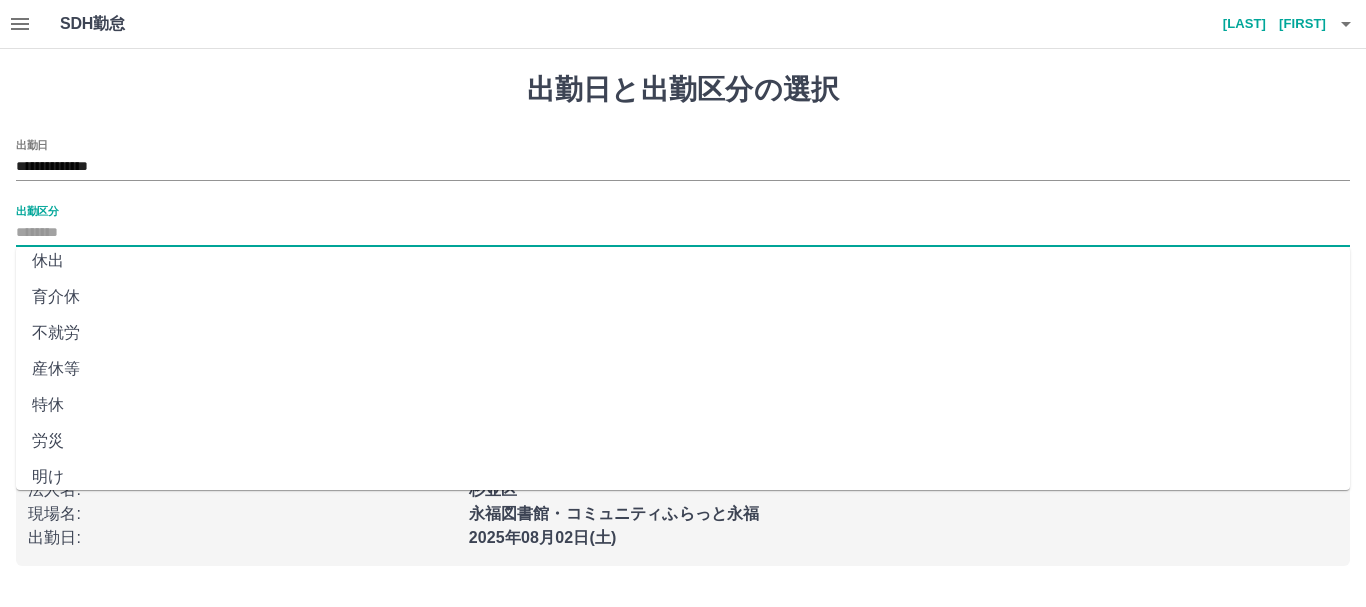 scroll, scrollTop: 400, scrollLeft: 0, axis: vertical 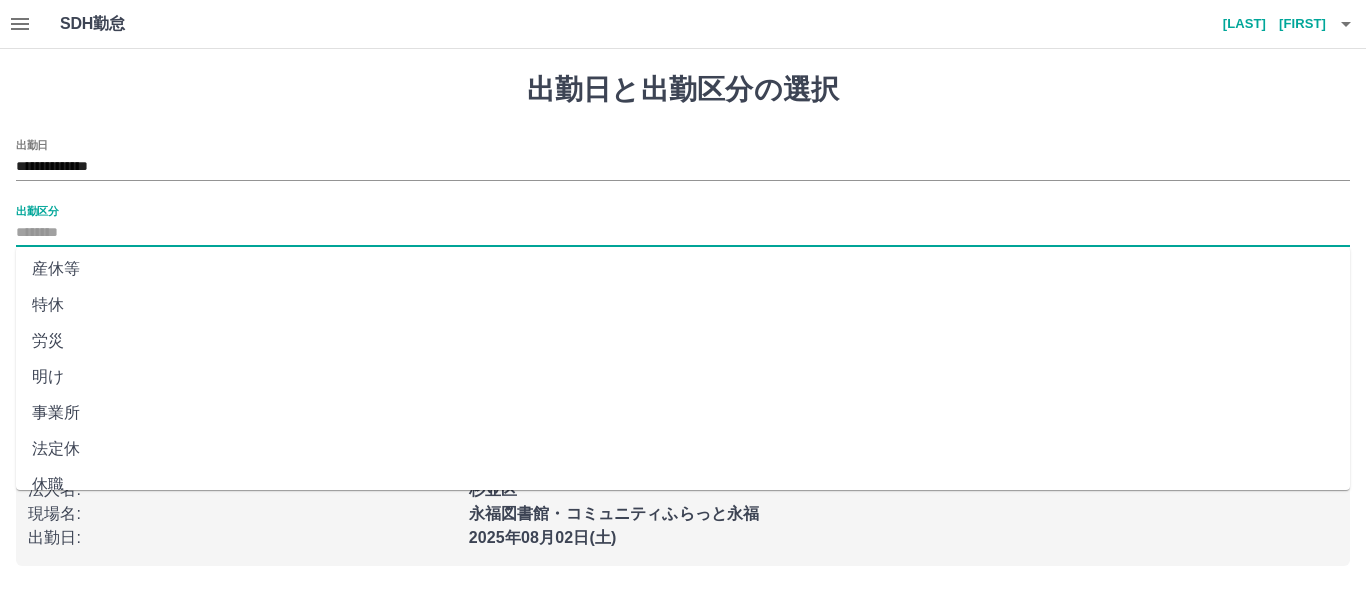 click on "法定休" at bounding box center [683, 449] 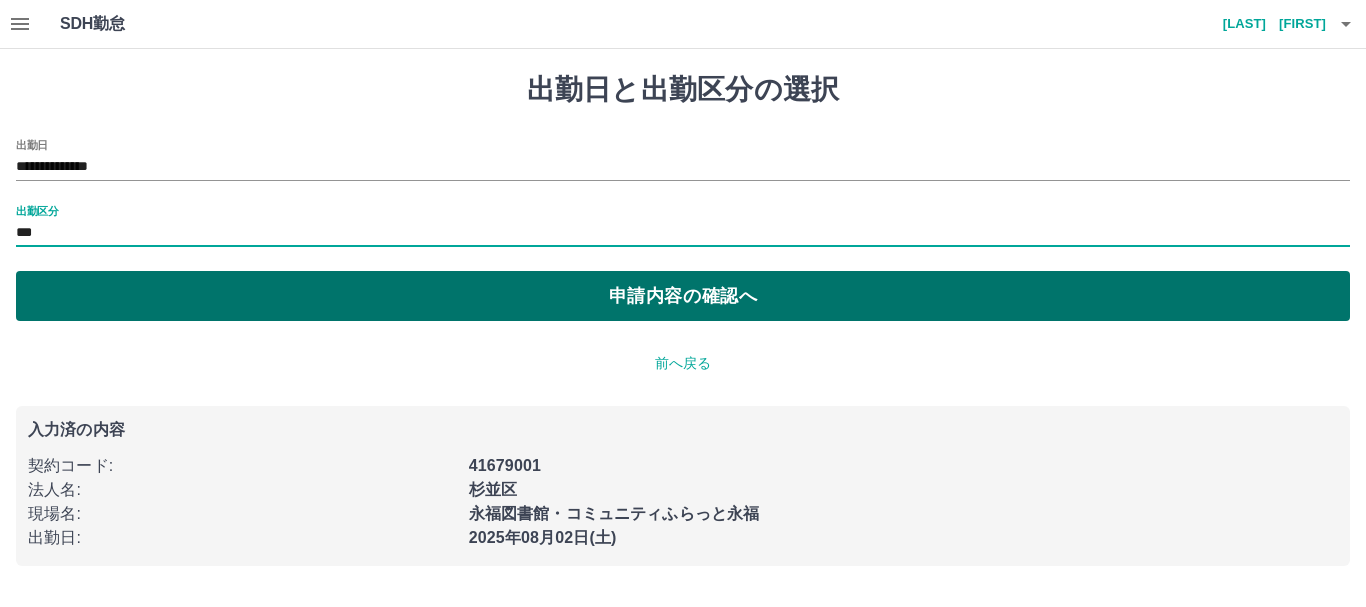 click on "申請内容の確認へ" at bounding box center (683, 296) 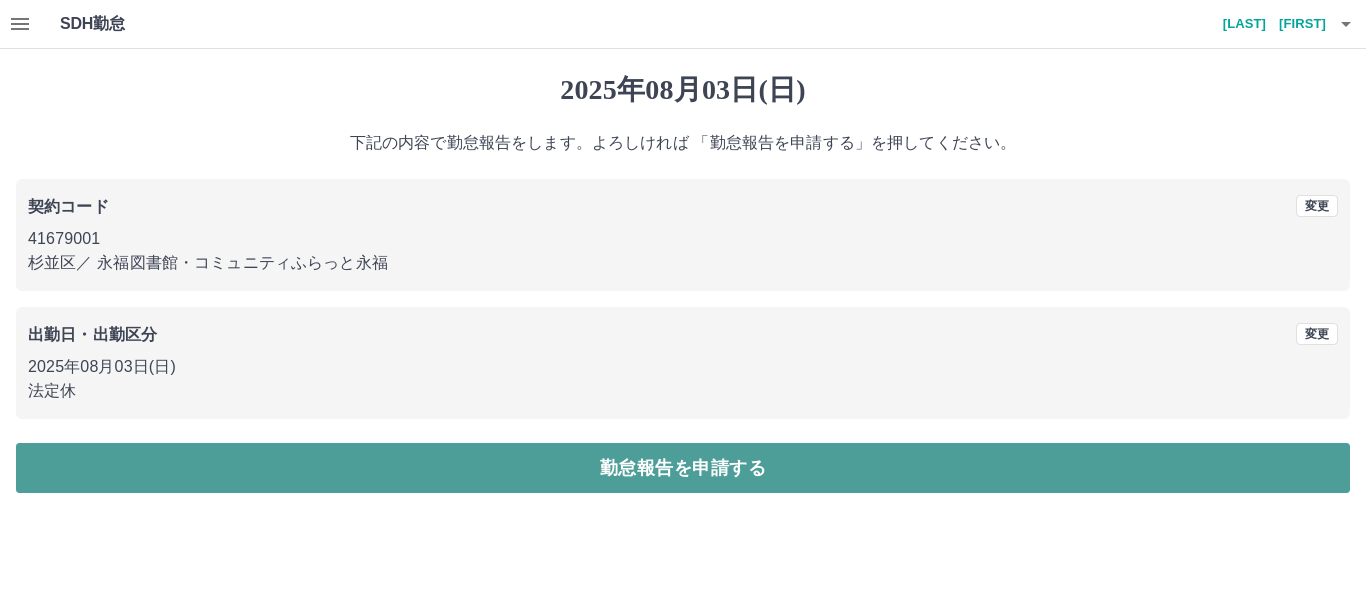 click on "勤怠報告を申請する" at bounding box center [683, 468] 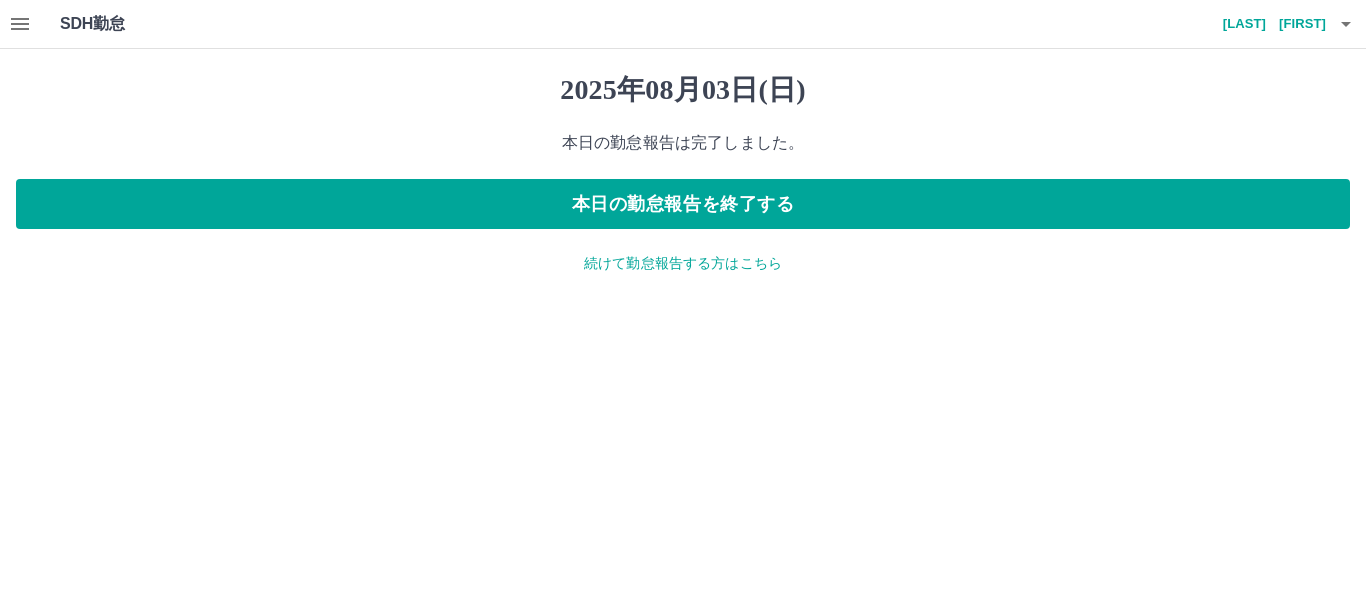 click on "続けて勤怠報告する方はこちら" at bounding box center [683, 263] 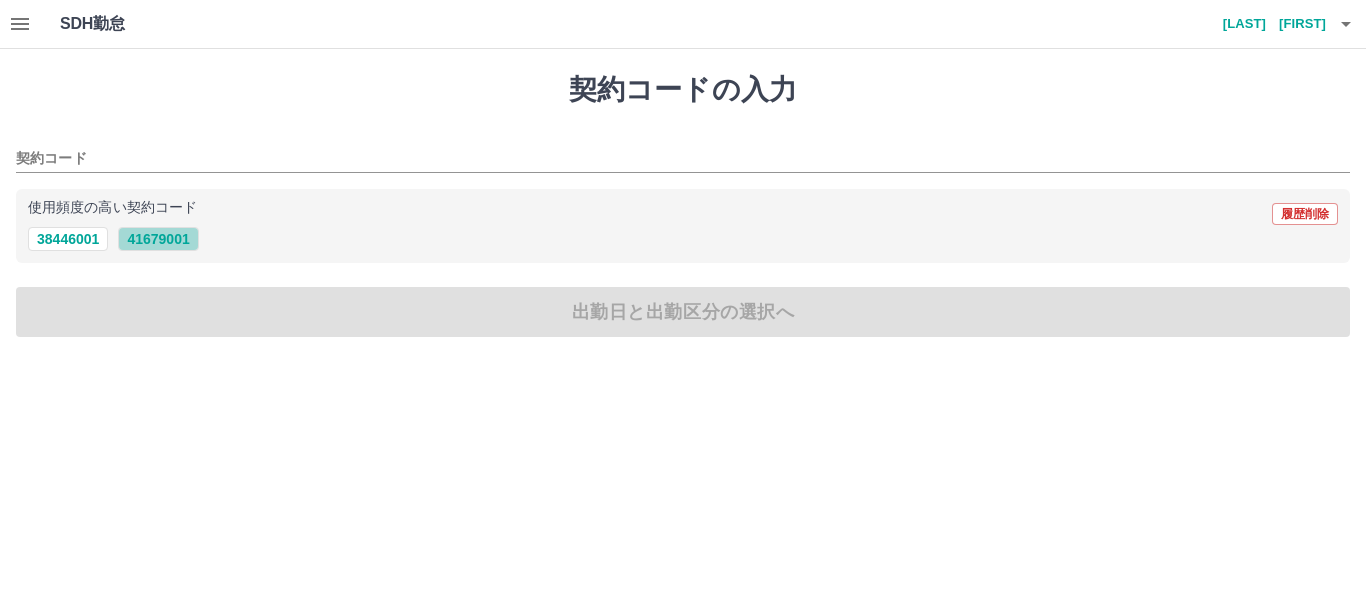 click on "41679001" at bounding box center [158, 239] 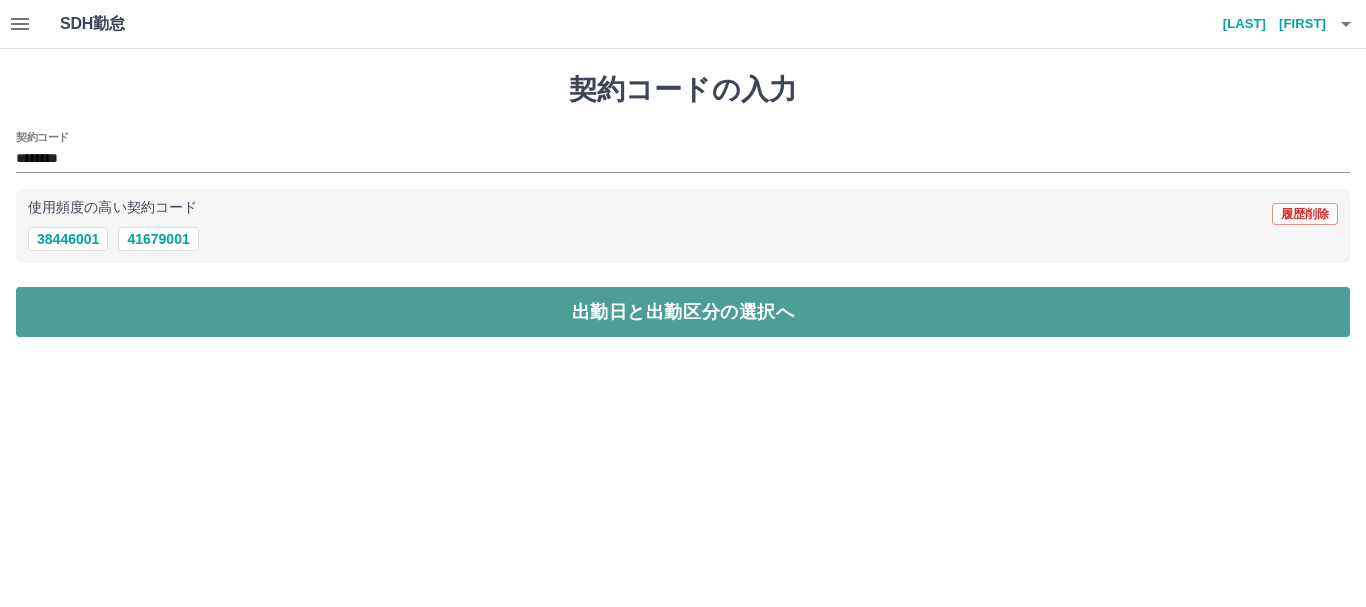 click on "出勤日と出勤区分の選択へ" at bounding box center [683, 312] 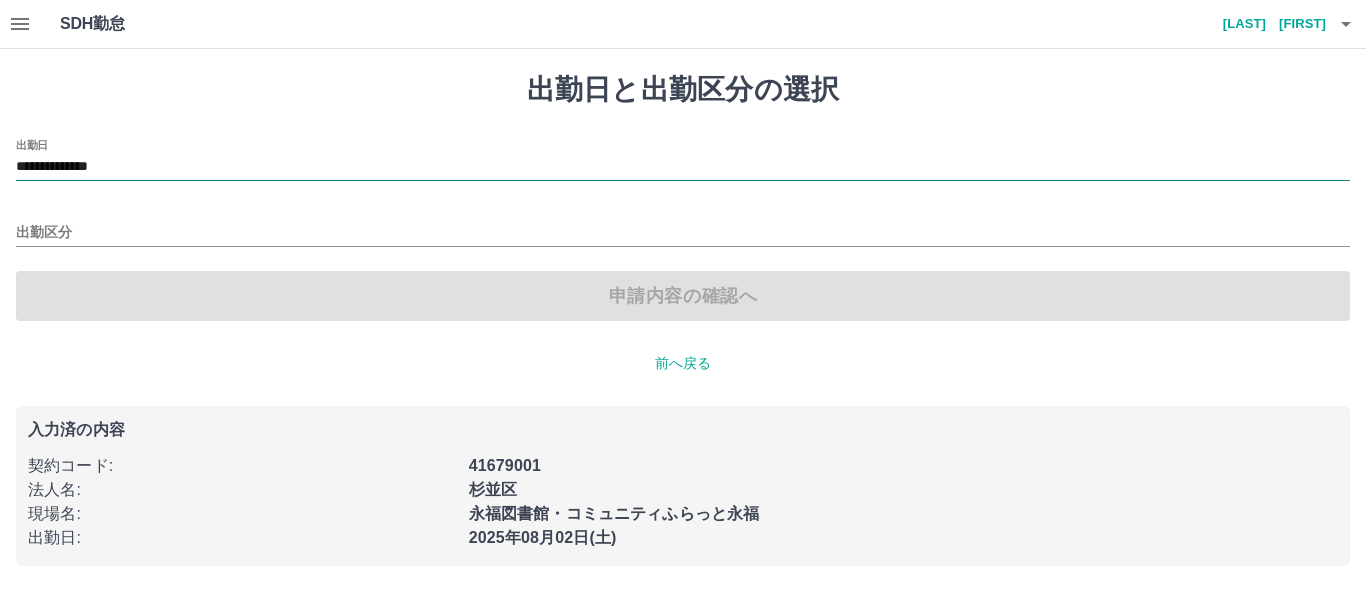 click on "**********" at bounding box center (683, 167) 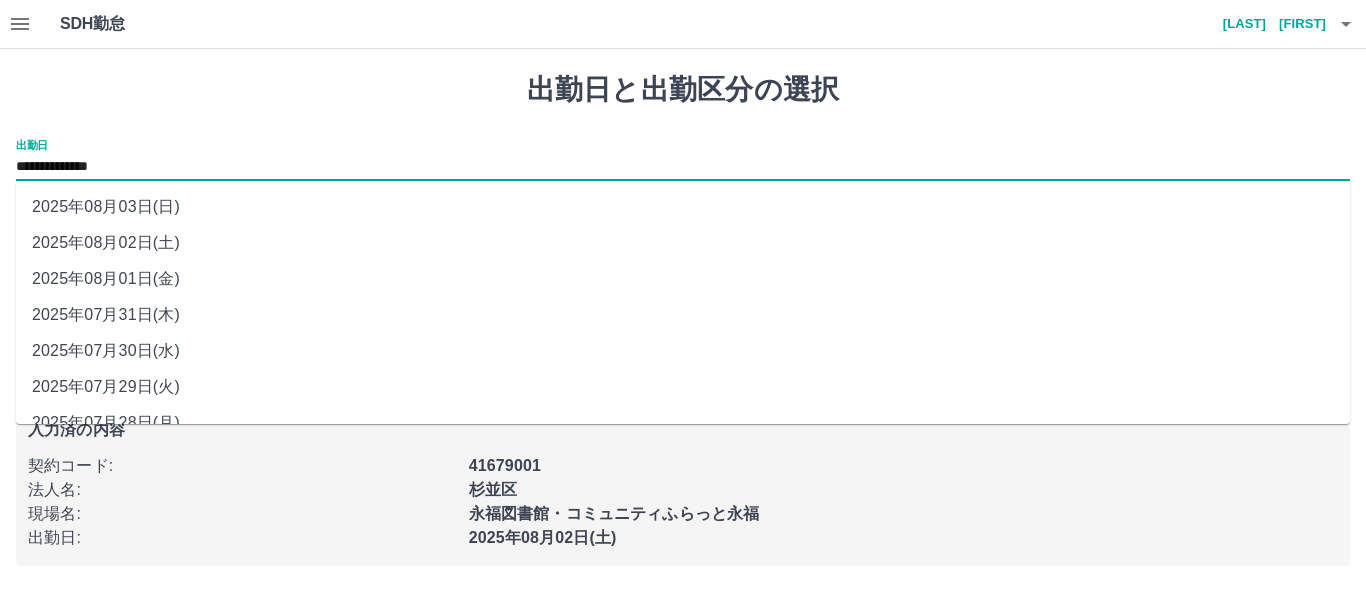 click on "2025年08月01日(金)" at bounding box center (683, 279) 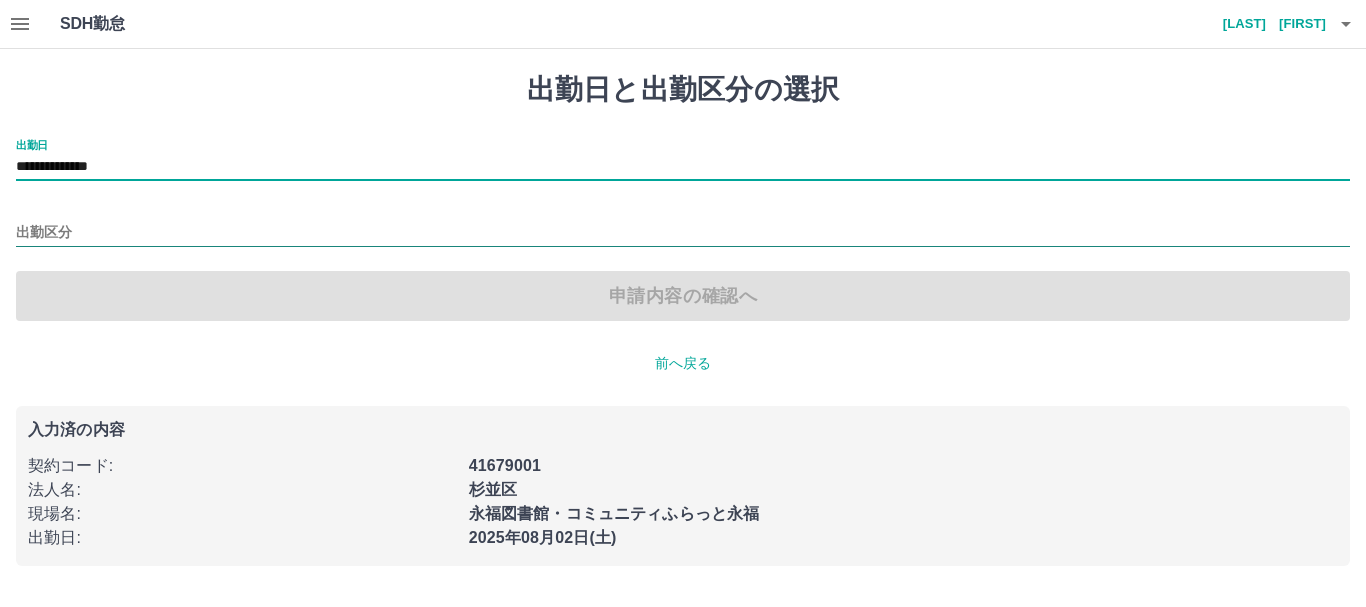 click on "出勤区分" at bounding box center [683, 233] 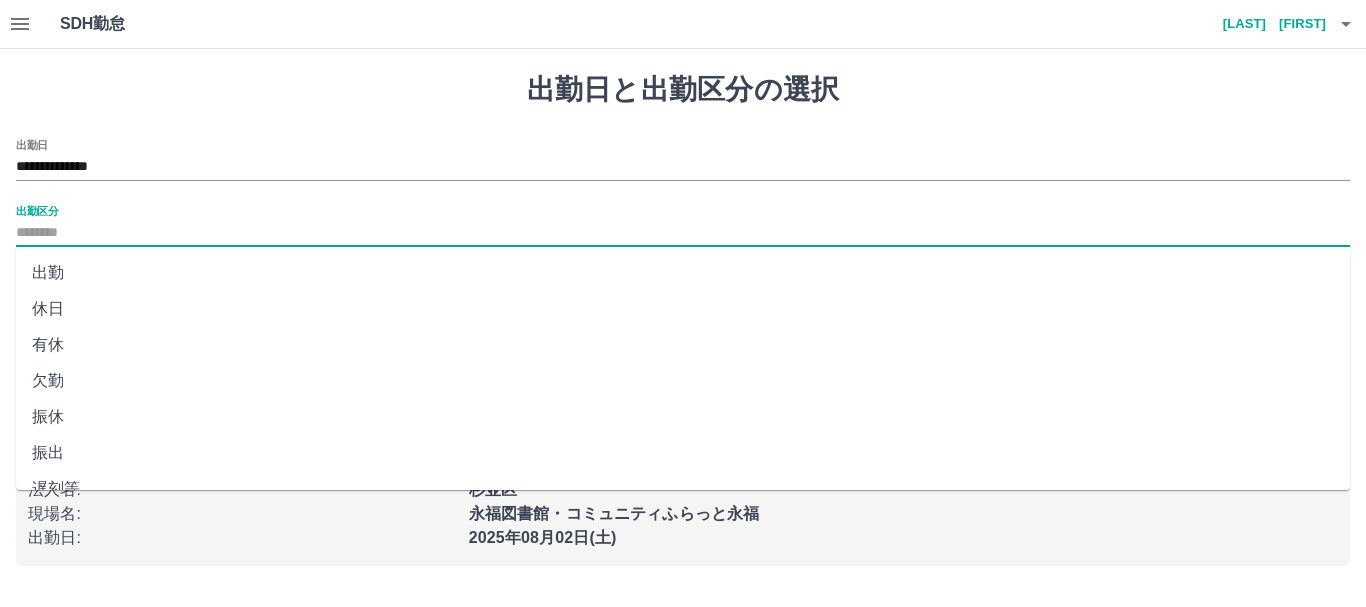 click on "休日" at bounding box center (683, 309) 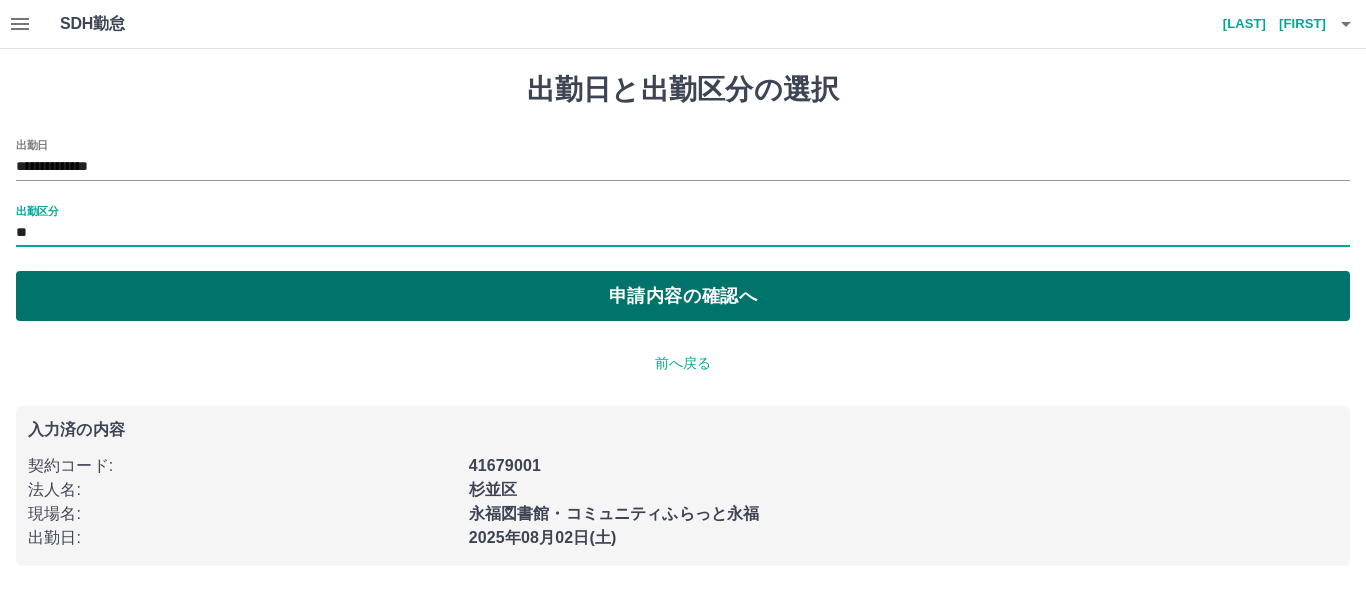 type on "**" 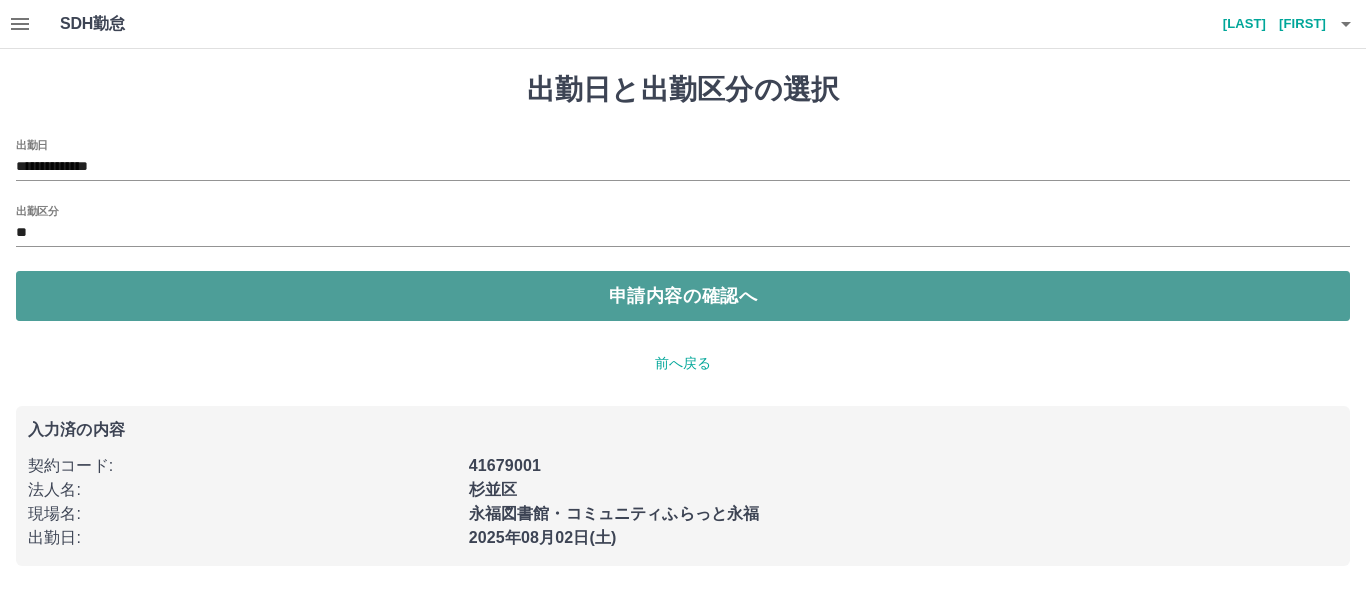 click on "申請内容の確認へ" at bounding box center [683, 296] 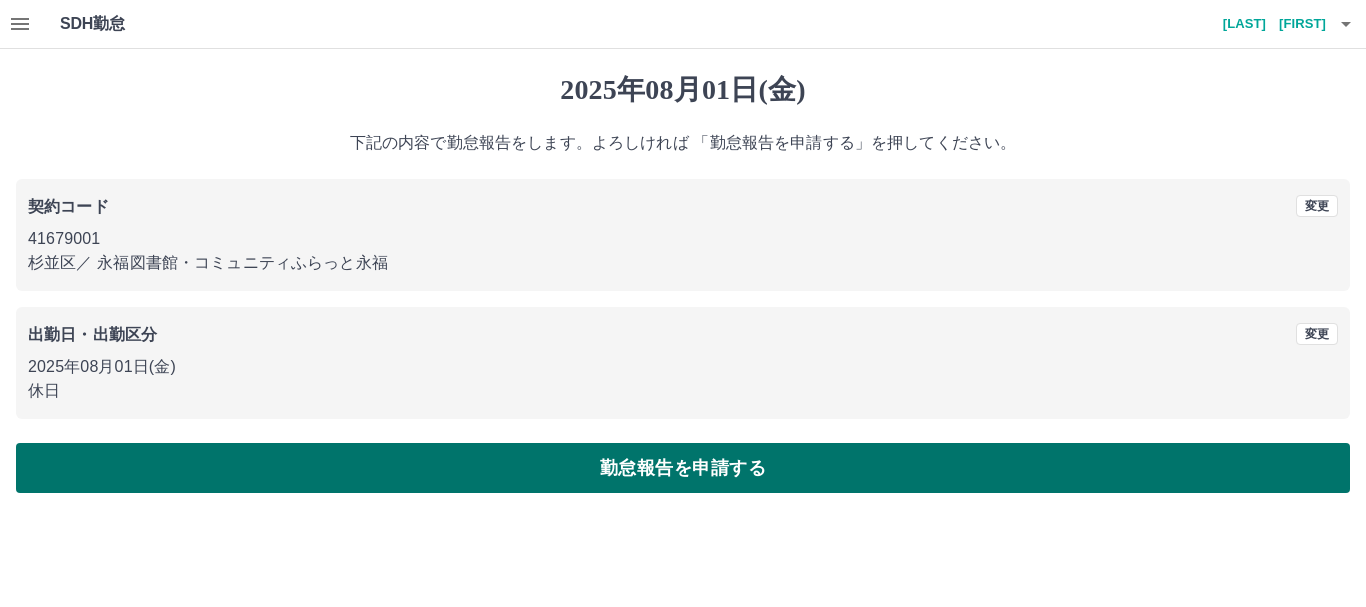 click on "勤怠報告を申請する" at bounding box center [683, 468] 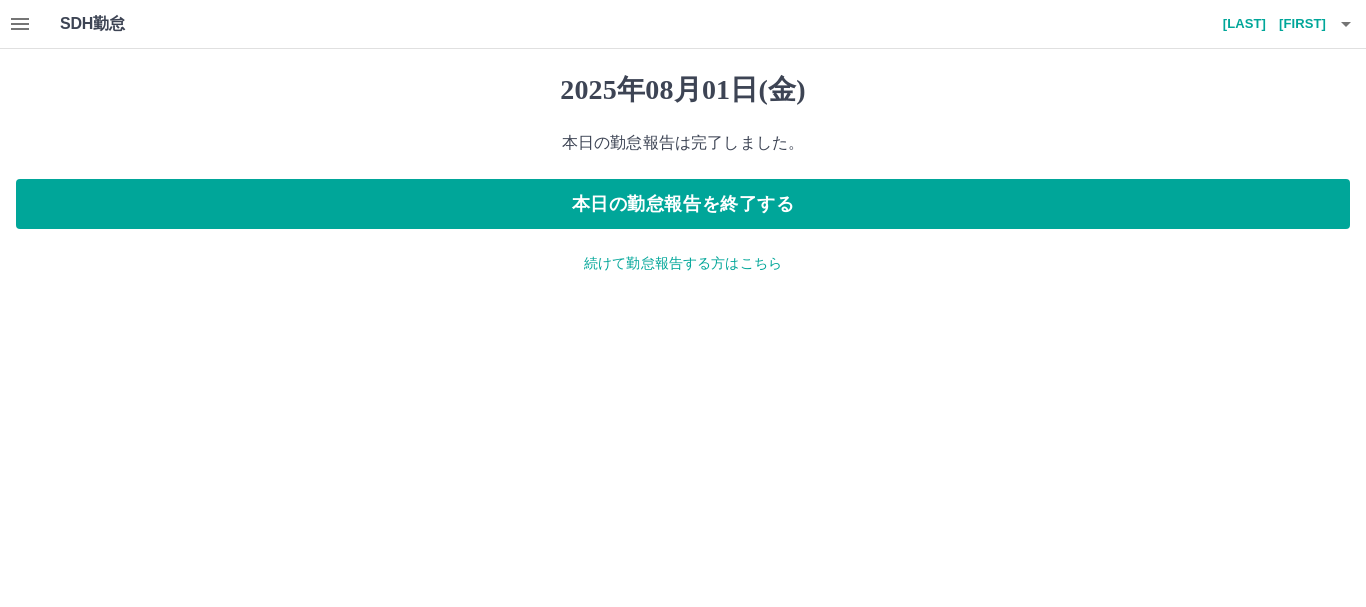 drag, startPoint x: 687, startPoint y: 199, endPoint x: 701, endPoint y: 273, distance: 75.31268 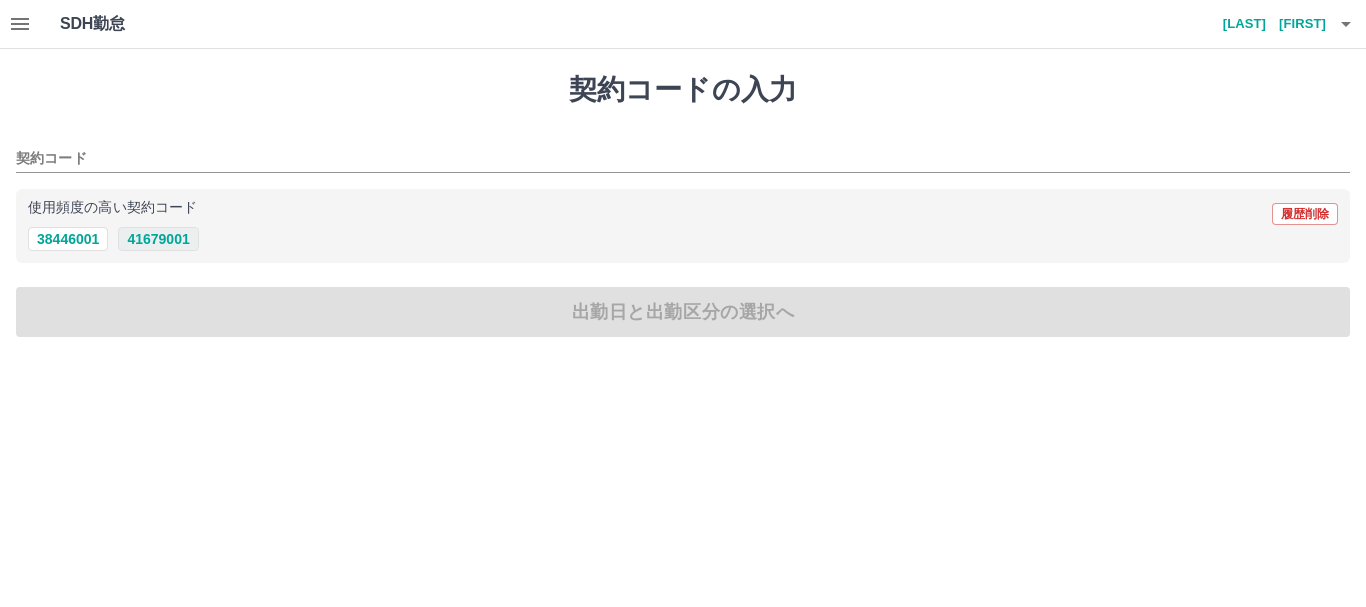 click on "41679001" at bounding box center (158, 239) 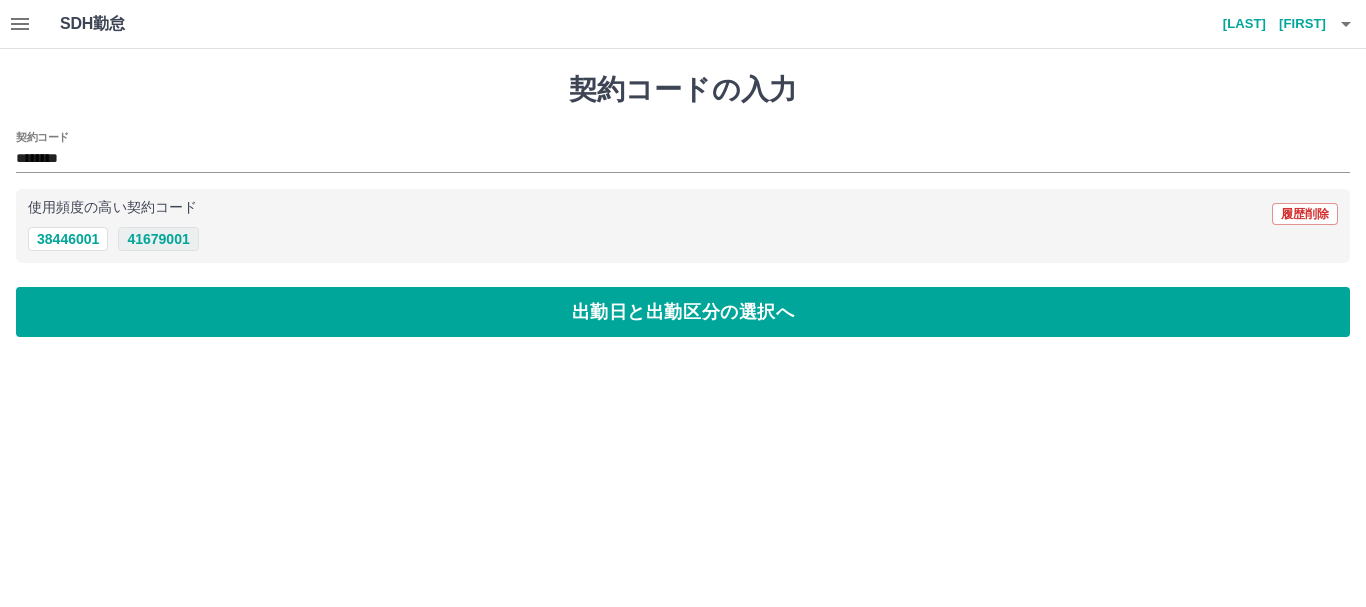 type on "********" 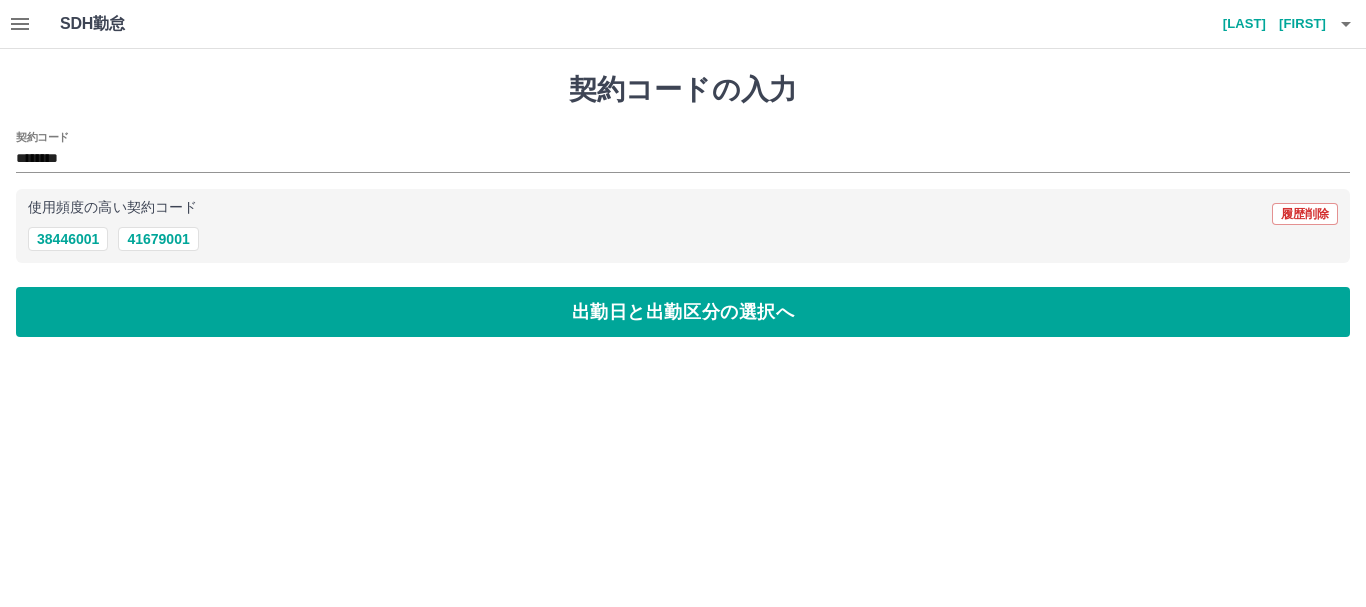 click on "契約コードの入力 契約コード ******** 使用頻度の高い契約コード 履歴削除 [NUMBER] [NUMBER] 出勤日と出勤区分の選択へ" at bounding box center (683, 205) 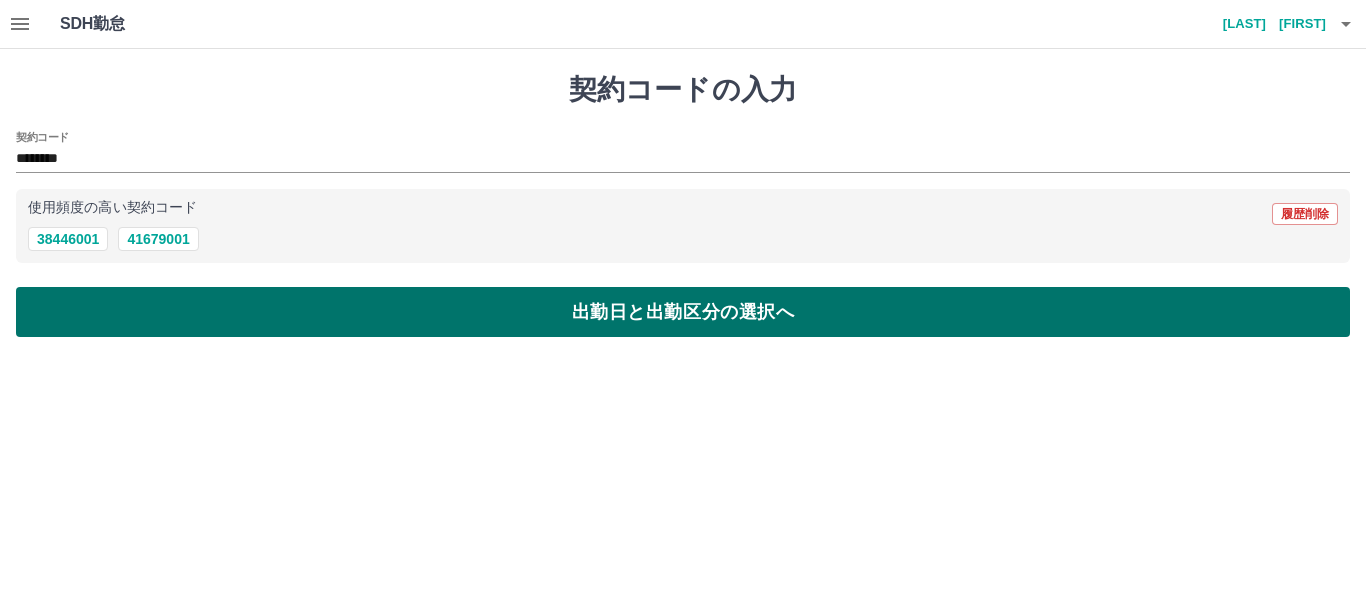 click on "出勤日と出勤区分の選択へ" at bounding box center (683, 312) 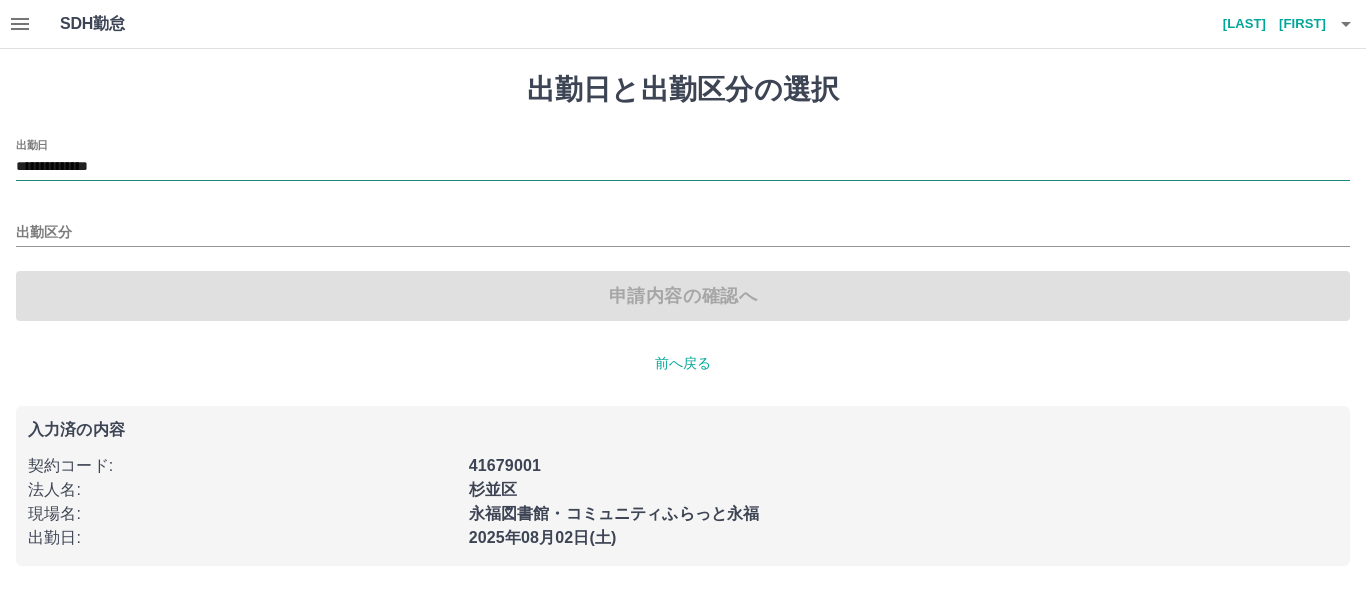 click on "**********" at bounding box center (683, 167) 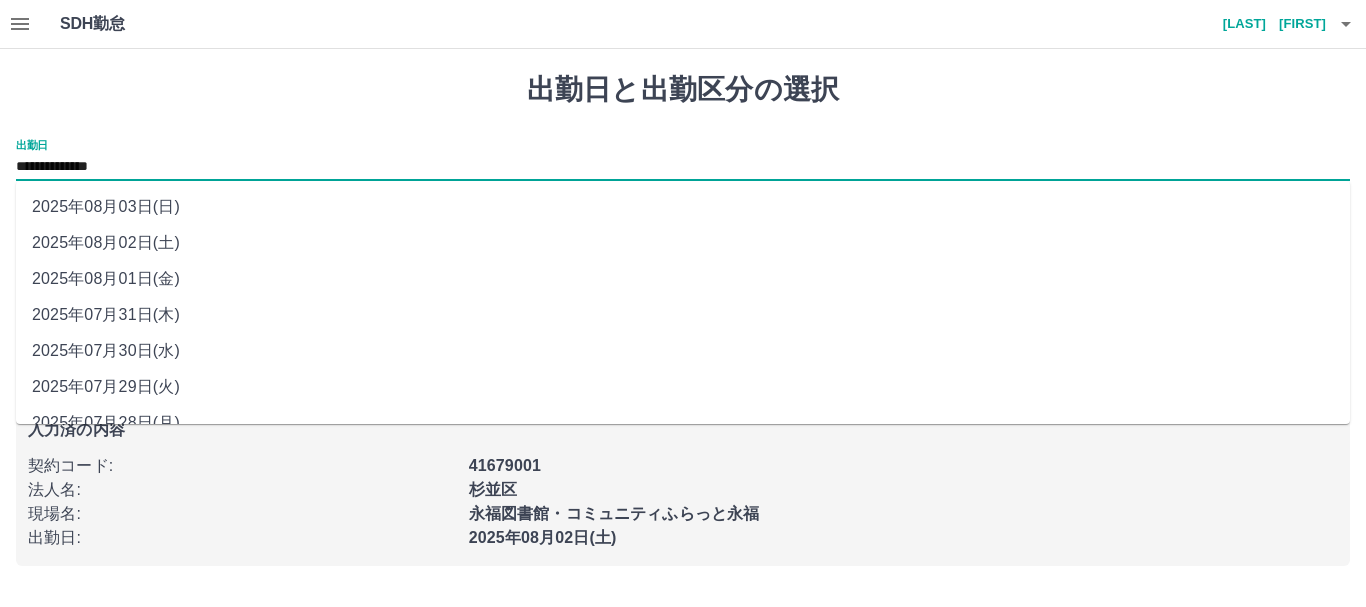 click on "2025年07月31日(木)" at bounding box center [683, 315] 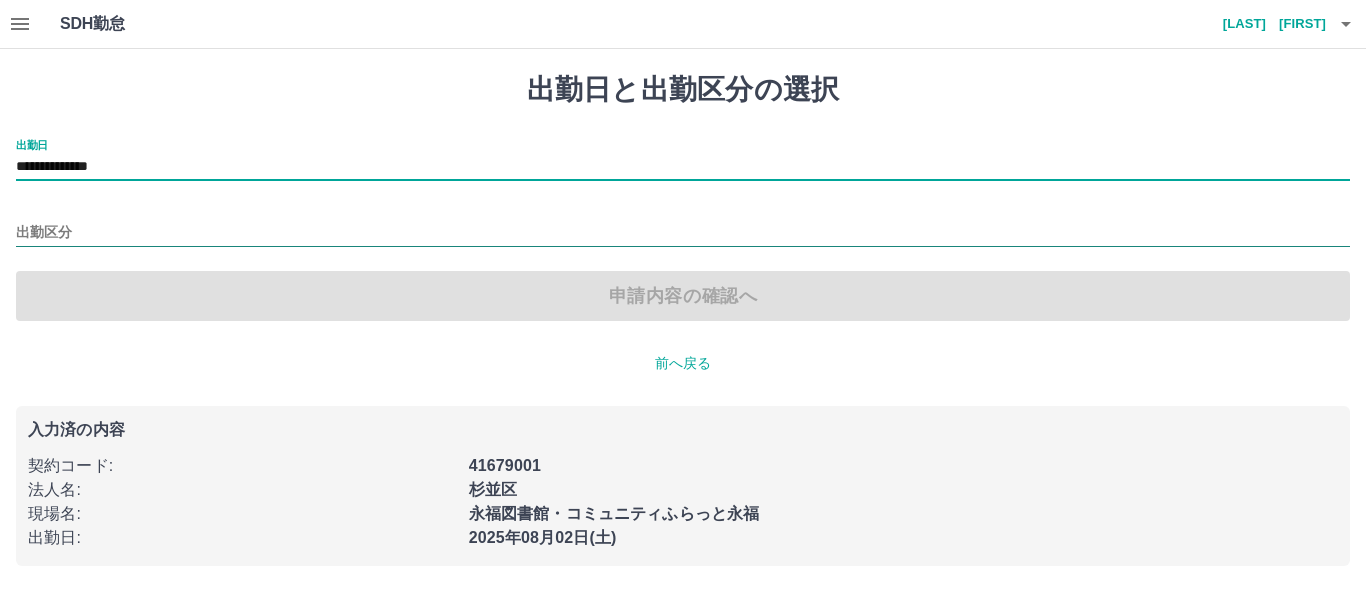 click on "出勤区分" at bounding box center (683, 233) 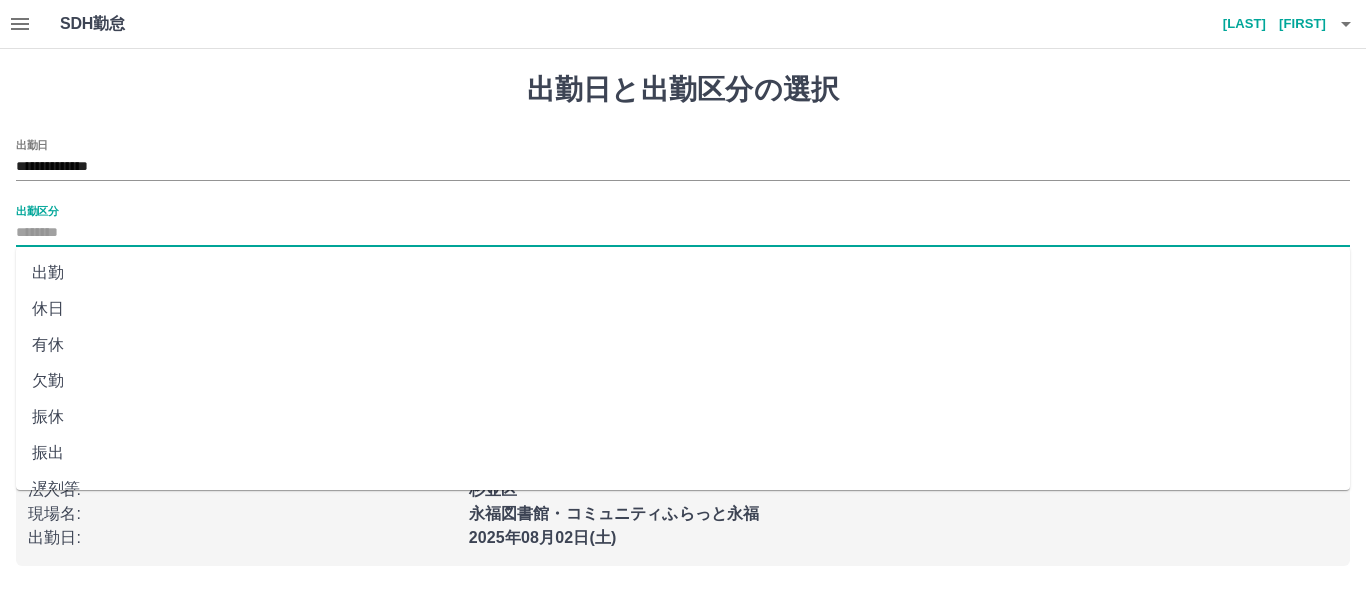 click on "休日" at bounding box center (683, 309) 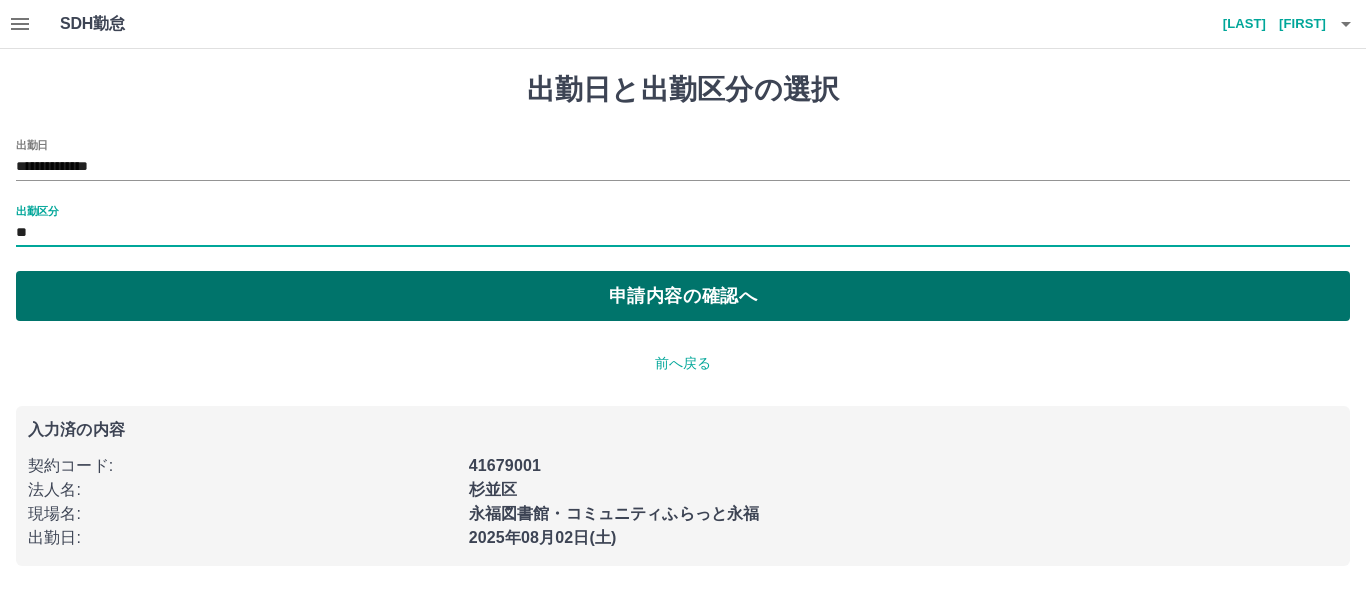 click on "申請内容の確認へ" at bounding box center (683, 296) 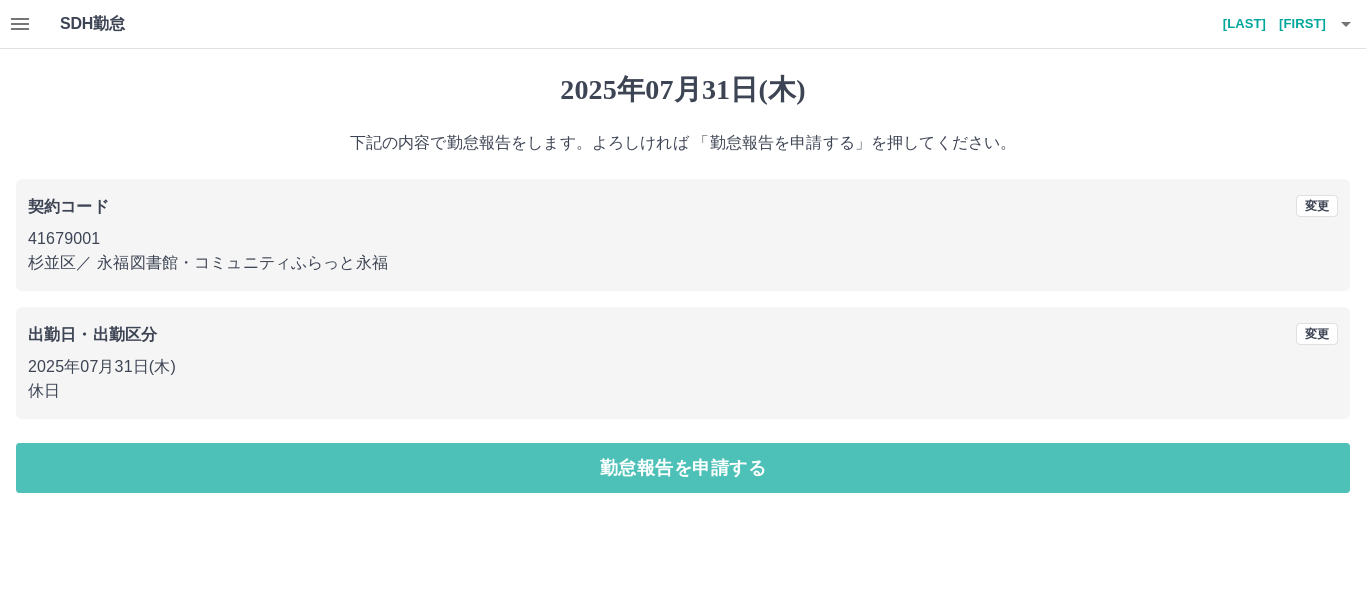 click on "勤怠報告を申請する" at bounding box center [683, 468] 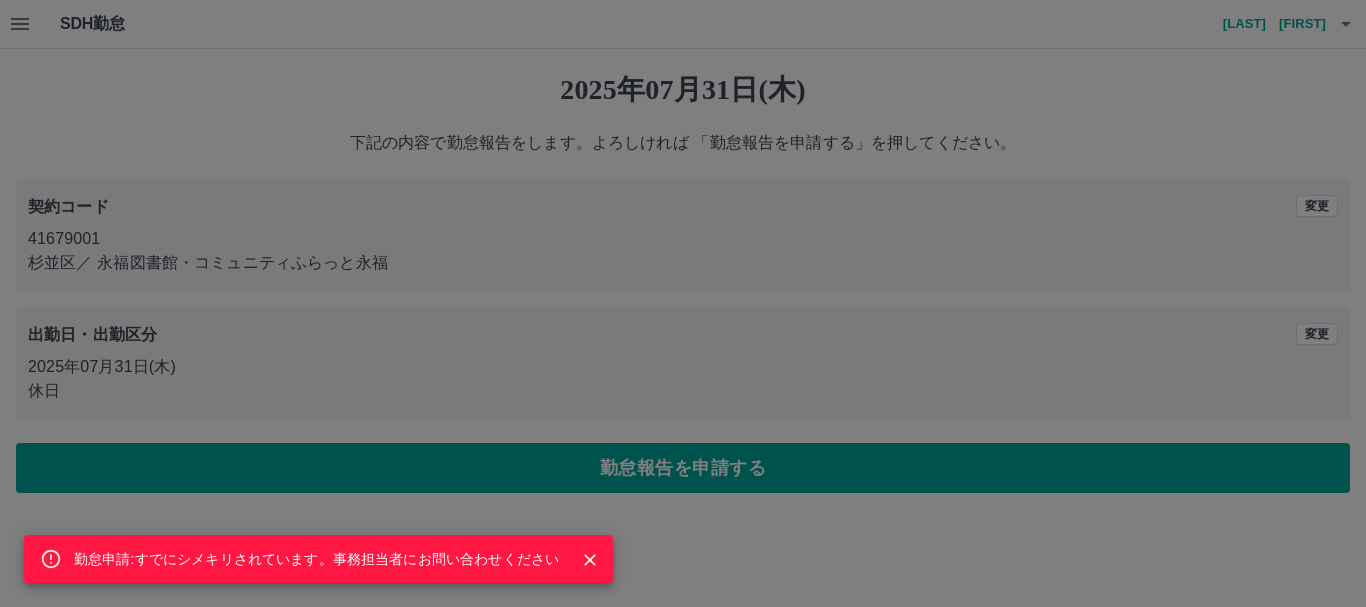 click 